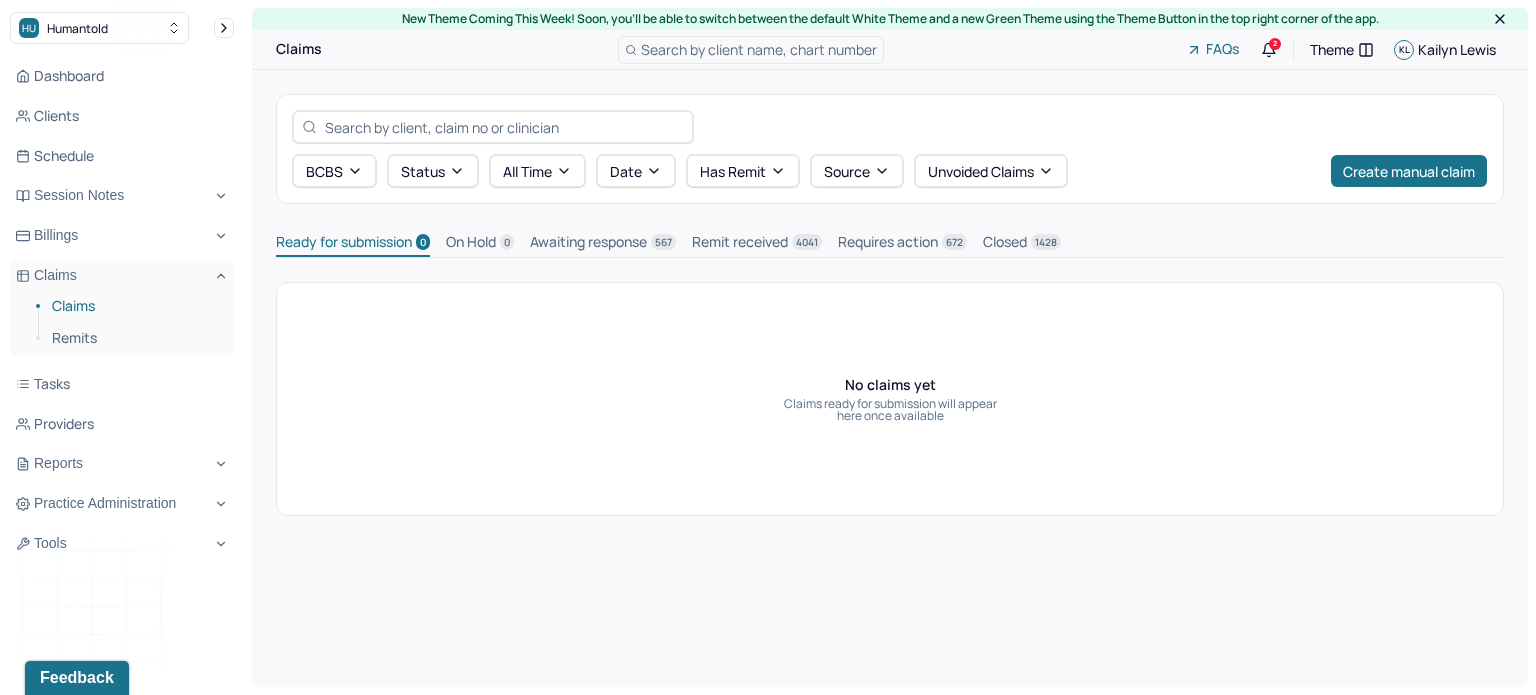 scroll, scrollTop: 0, scrollLeft: 0, axis: both 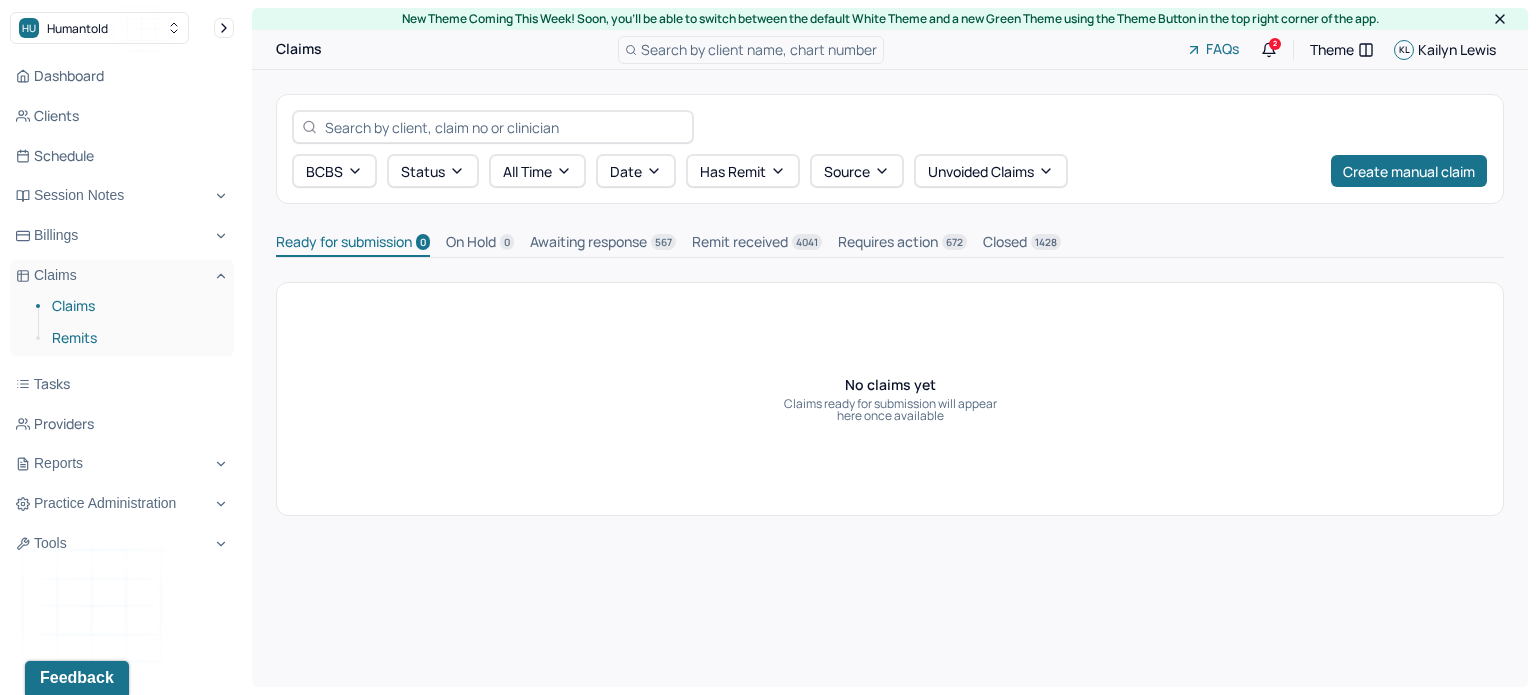 click on "Remits" at bounding box center [135, 338] 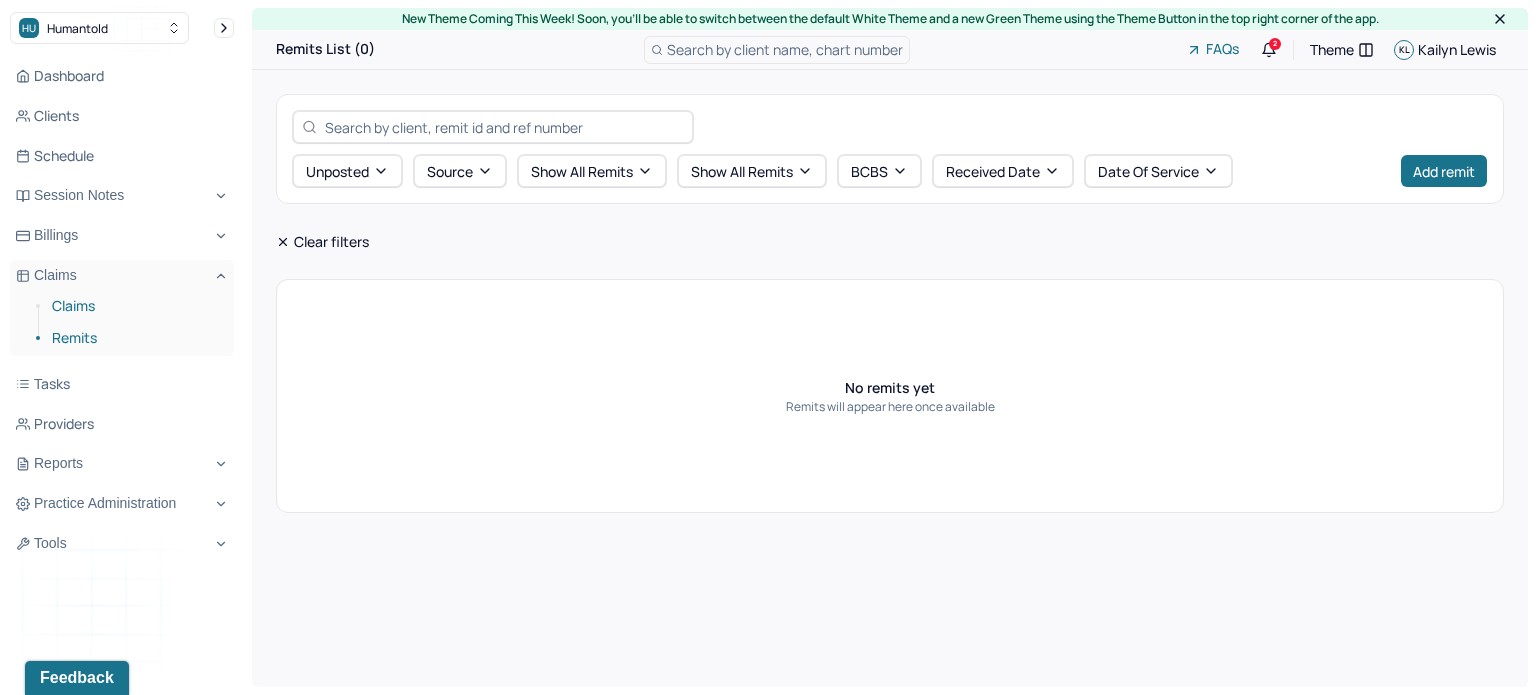 click on "Claims" at bounding box center (135, 306) 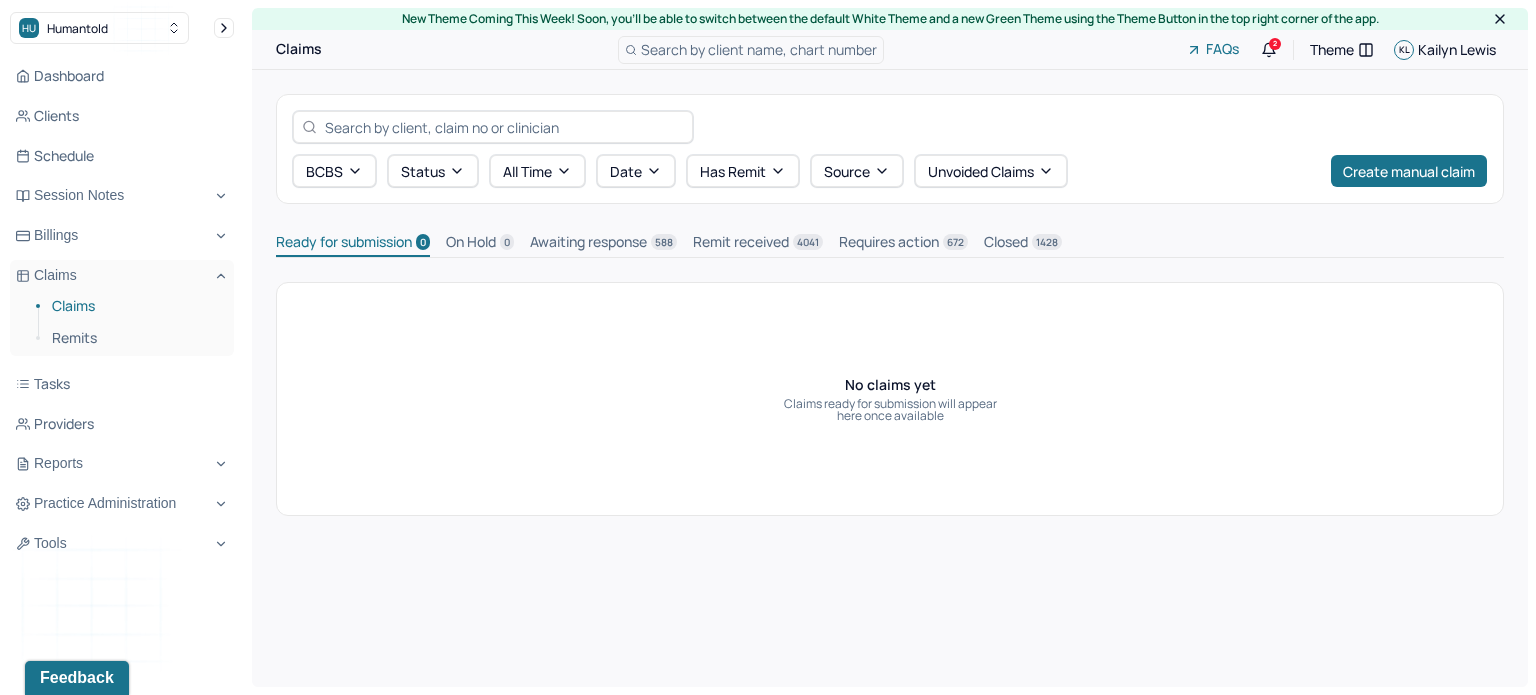 click on "Requires action 672" at bounding box center [903, 244] 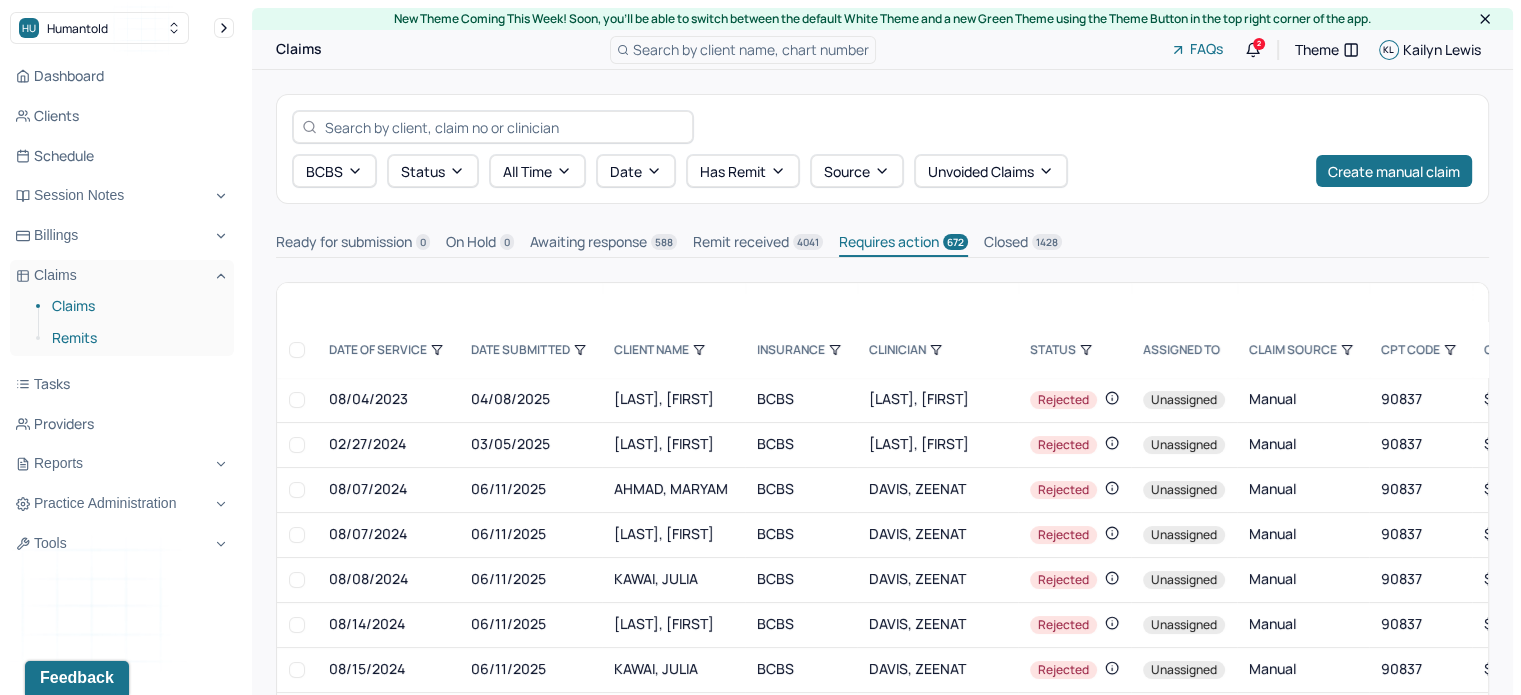 click on "Remits" at bounding box center [135, 338] 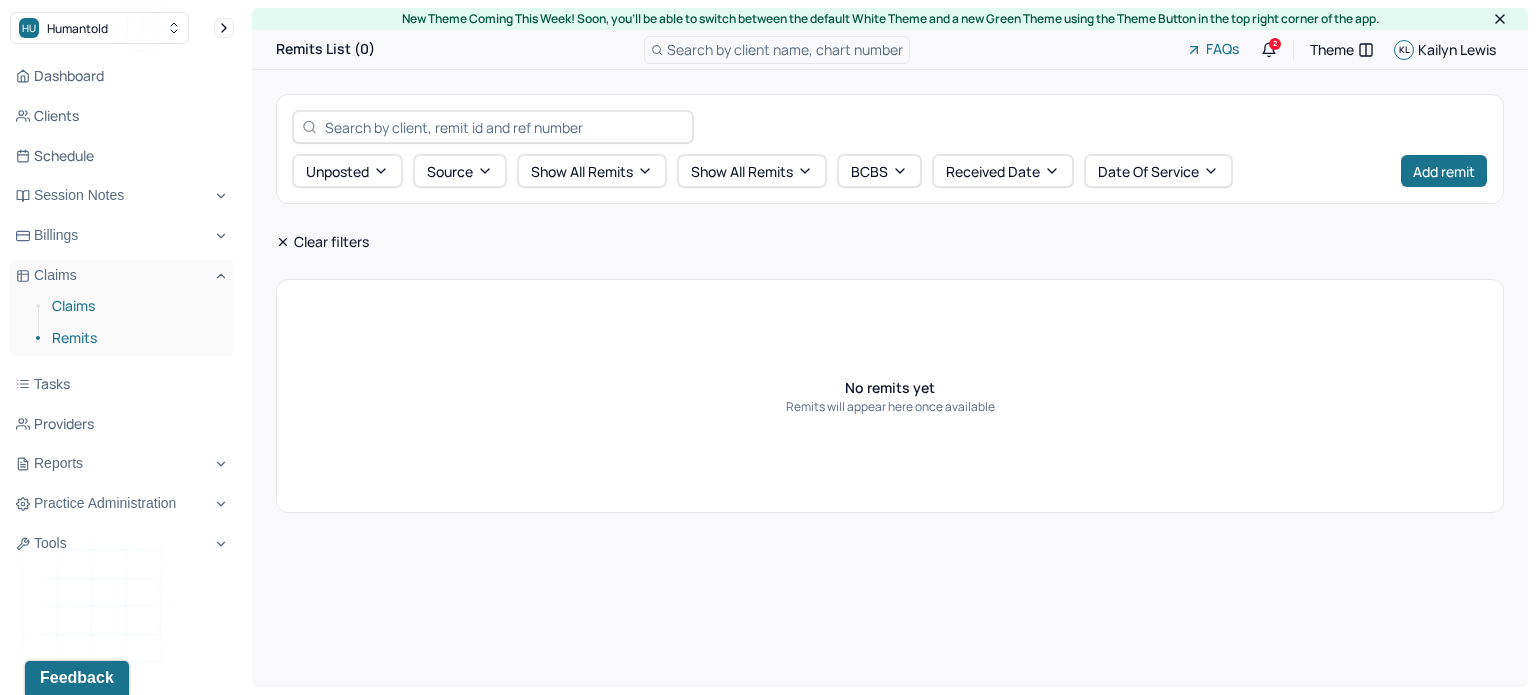 click on "Claims" at bounding box center (135, 306) 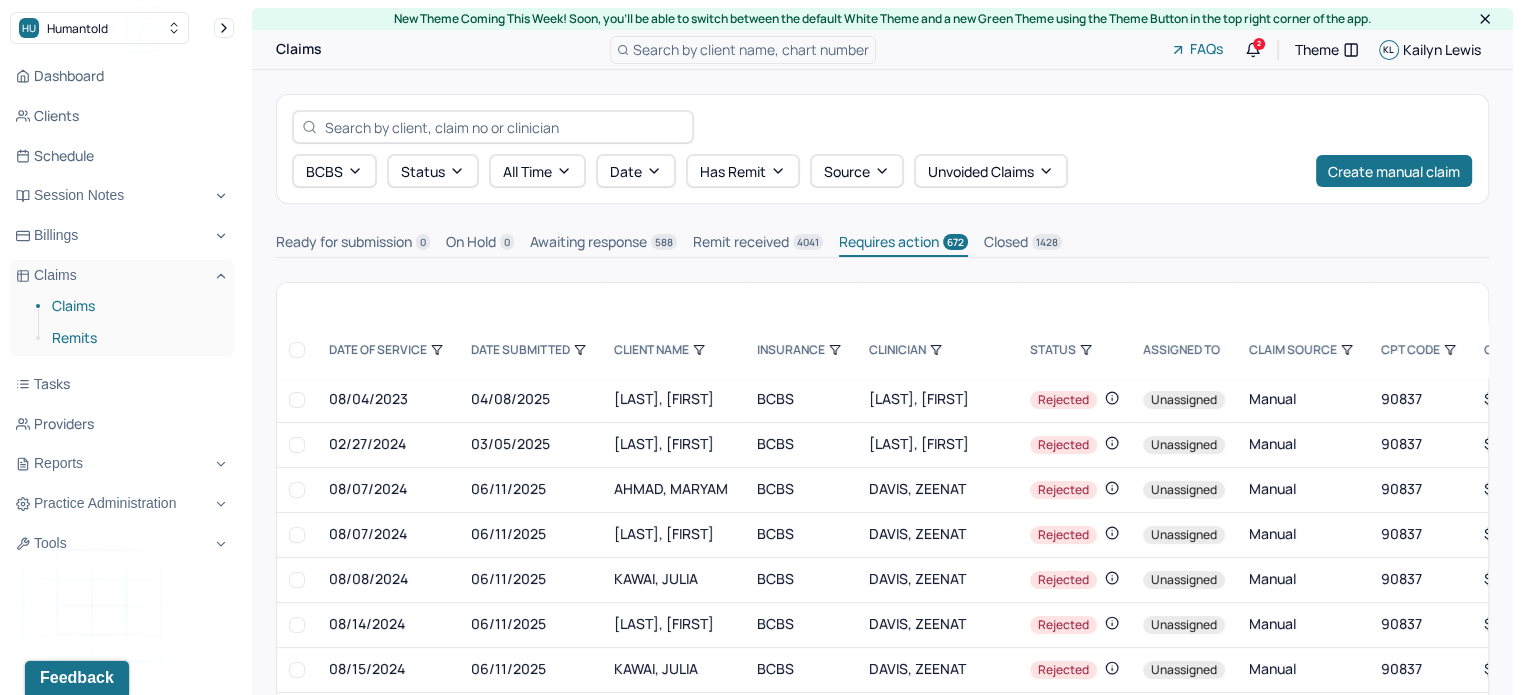 click on "Remits" at bounding box center (135, 338) 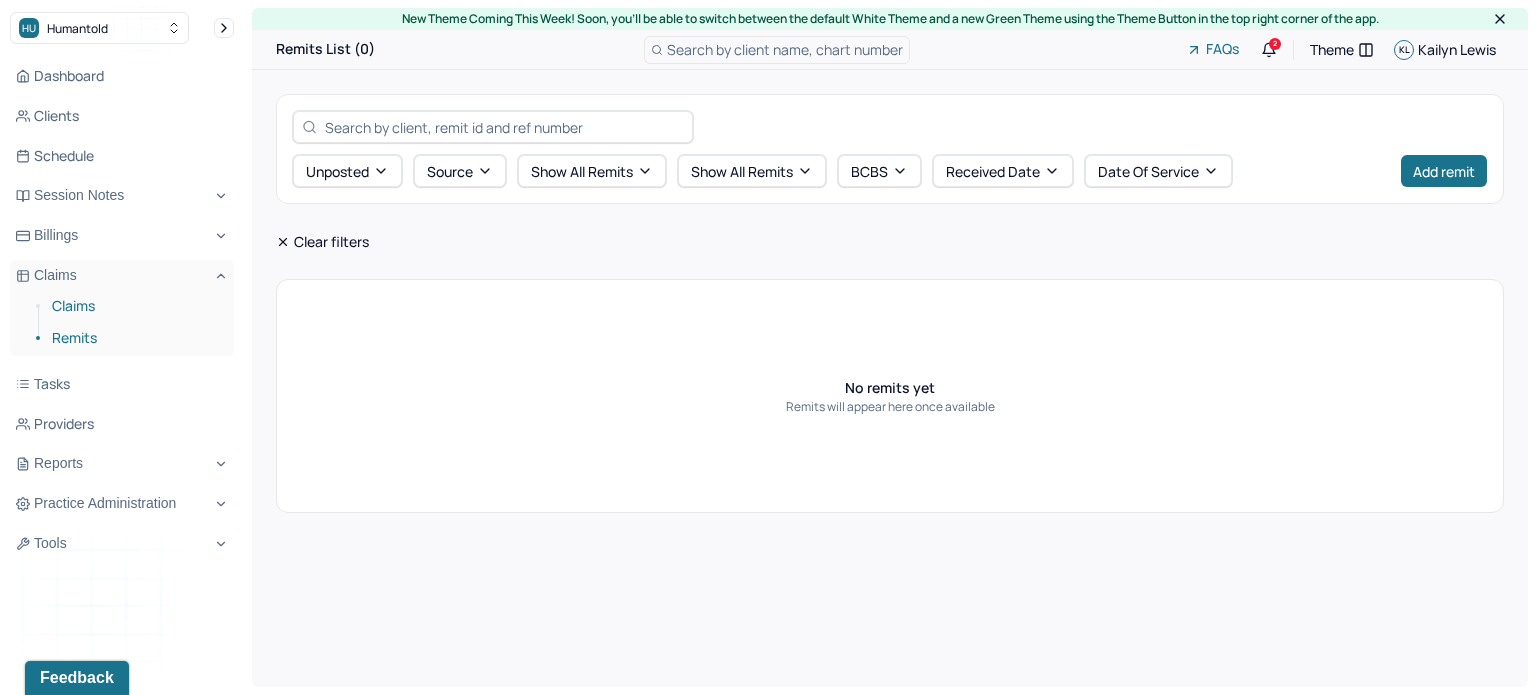 click on "Claims" at bounding box center [135, 306] 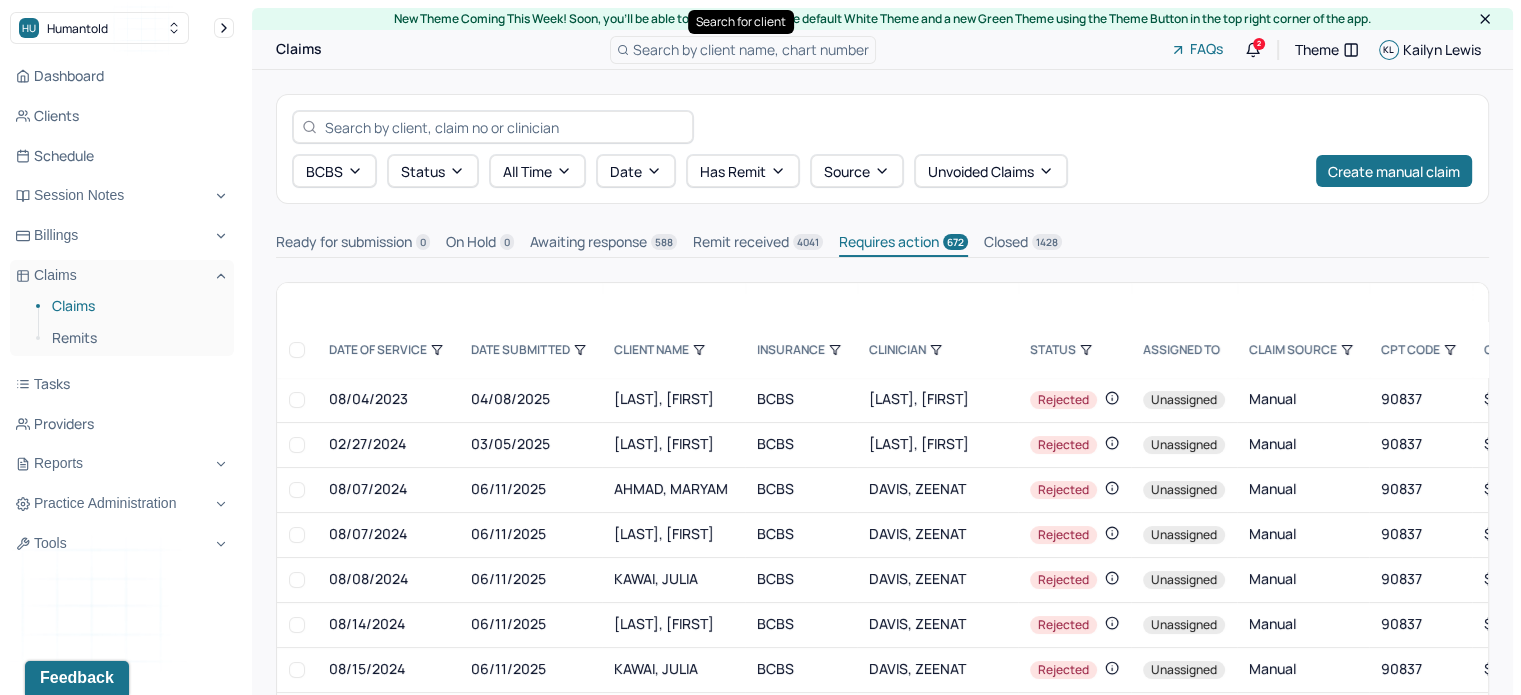 click on "Search by client name, chart number" at bounding box center (751, 49) 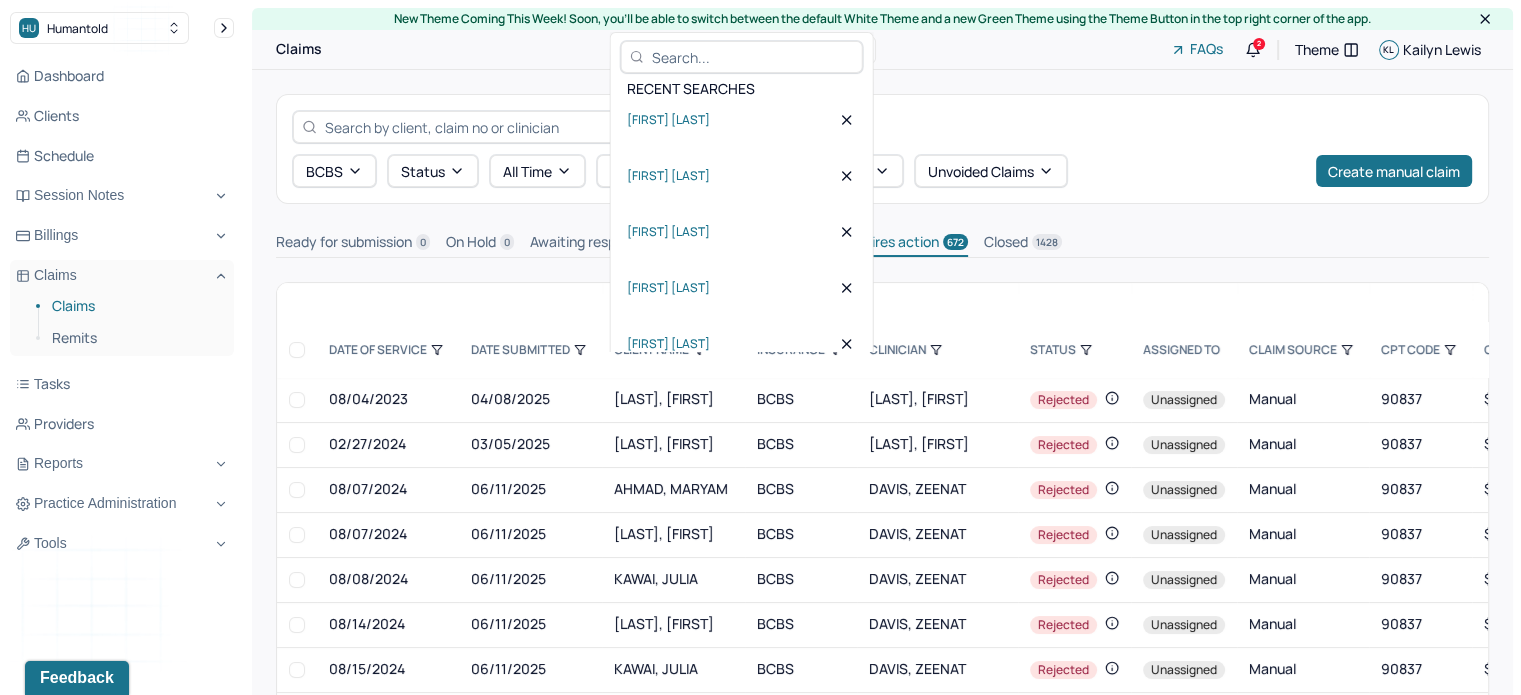 click at bounding box center (753, 57) 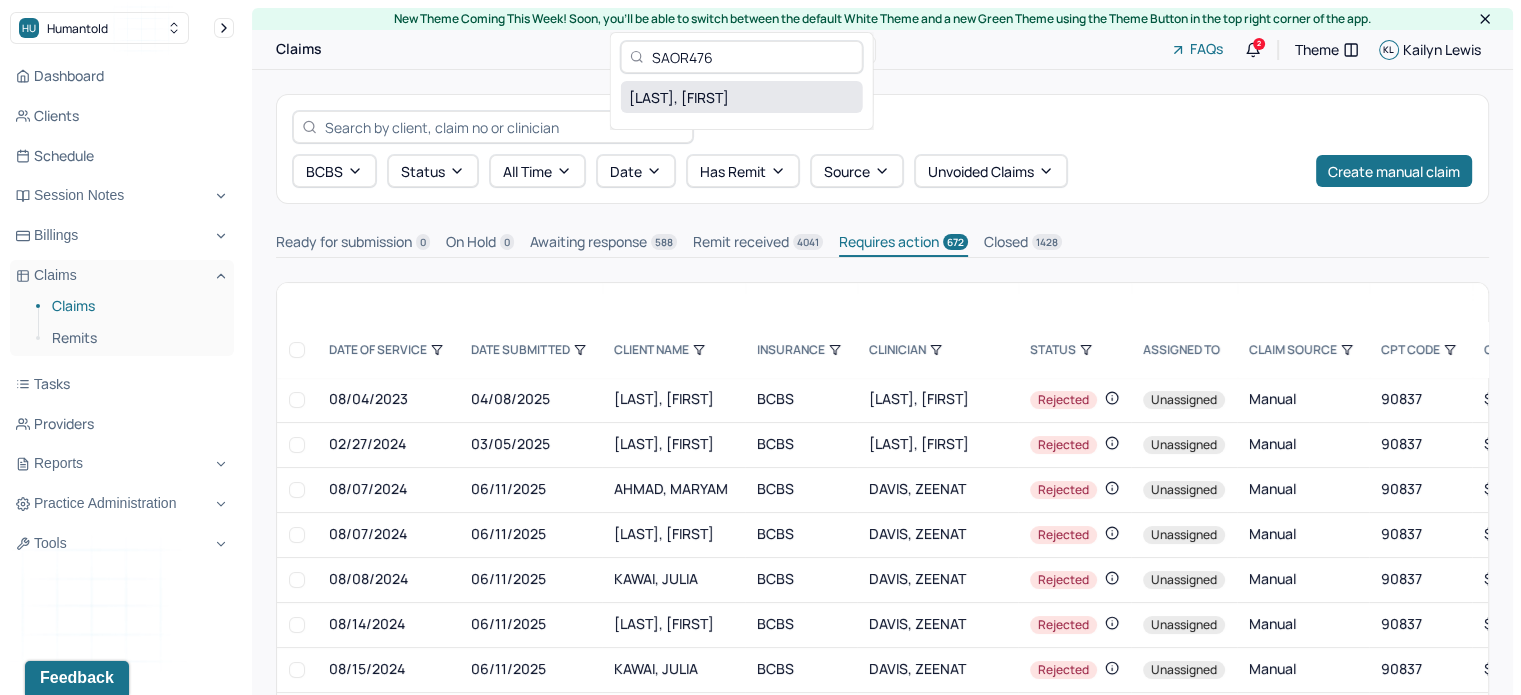 type on "SAOR476" 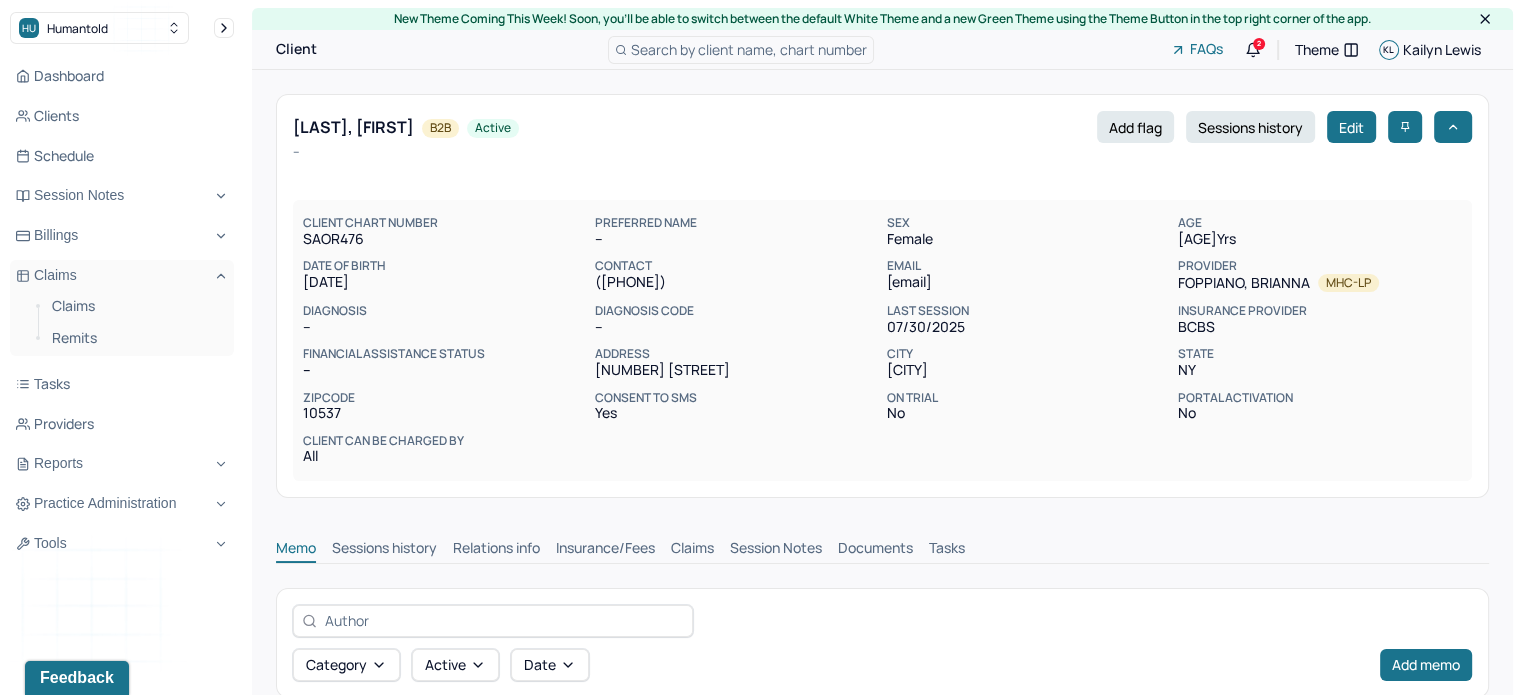 click on "Claims" at bounding box center [692, 550] 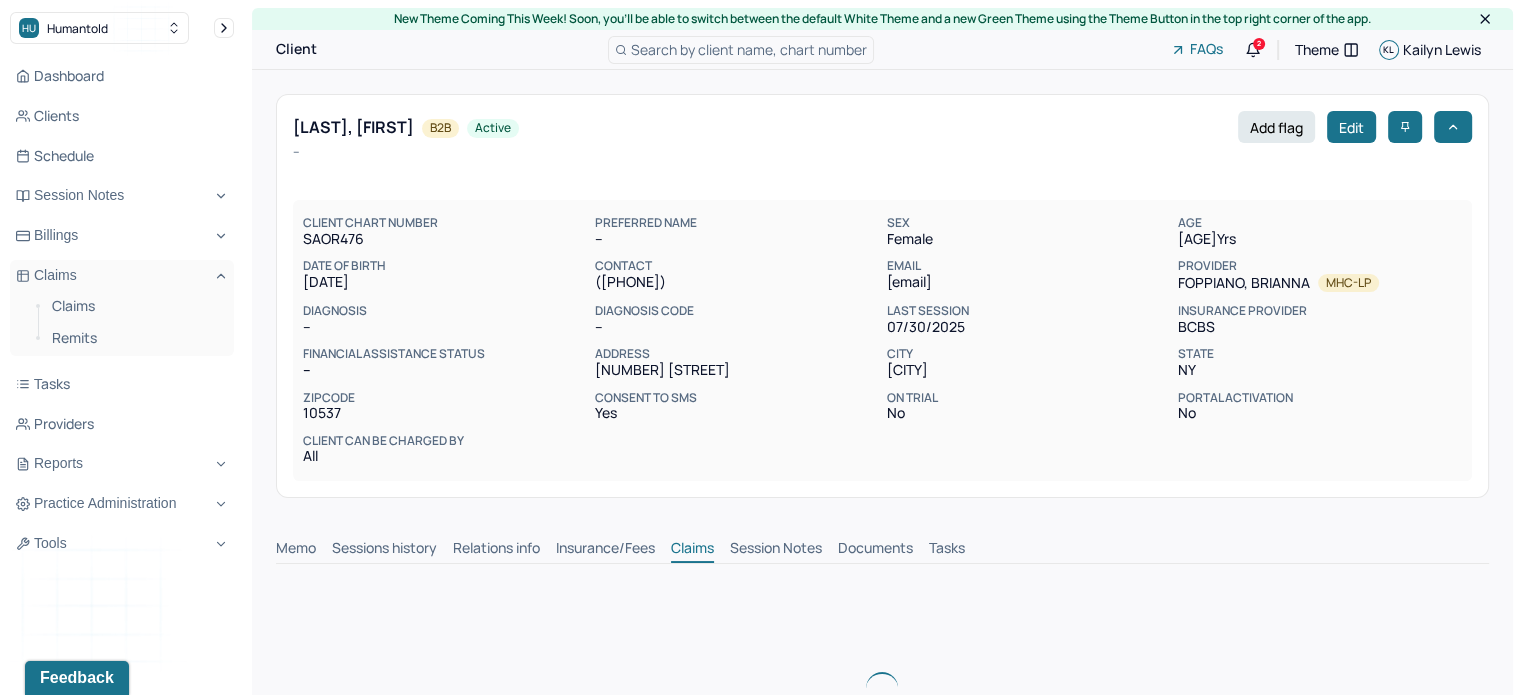 click on "Claims" at bounding box center (692, 550) 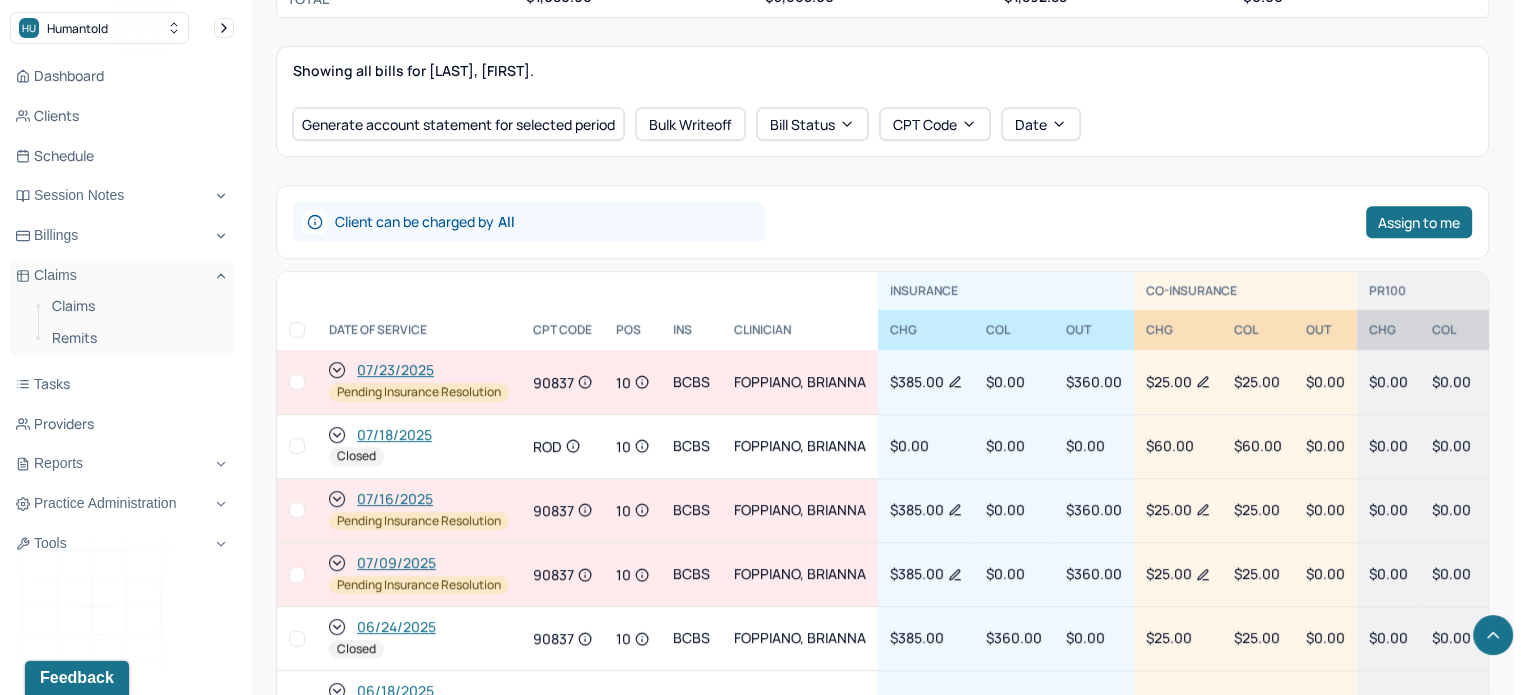 scroll, scrollTop: 800, scrollLeft: 0, axis: vertical 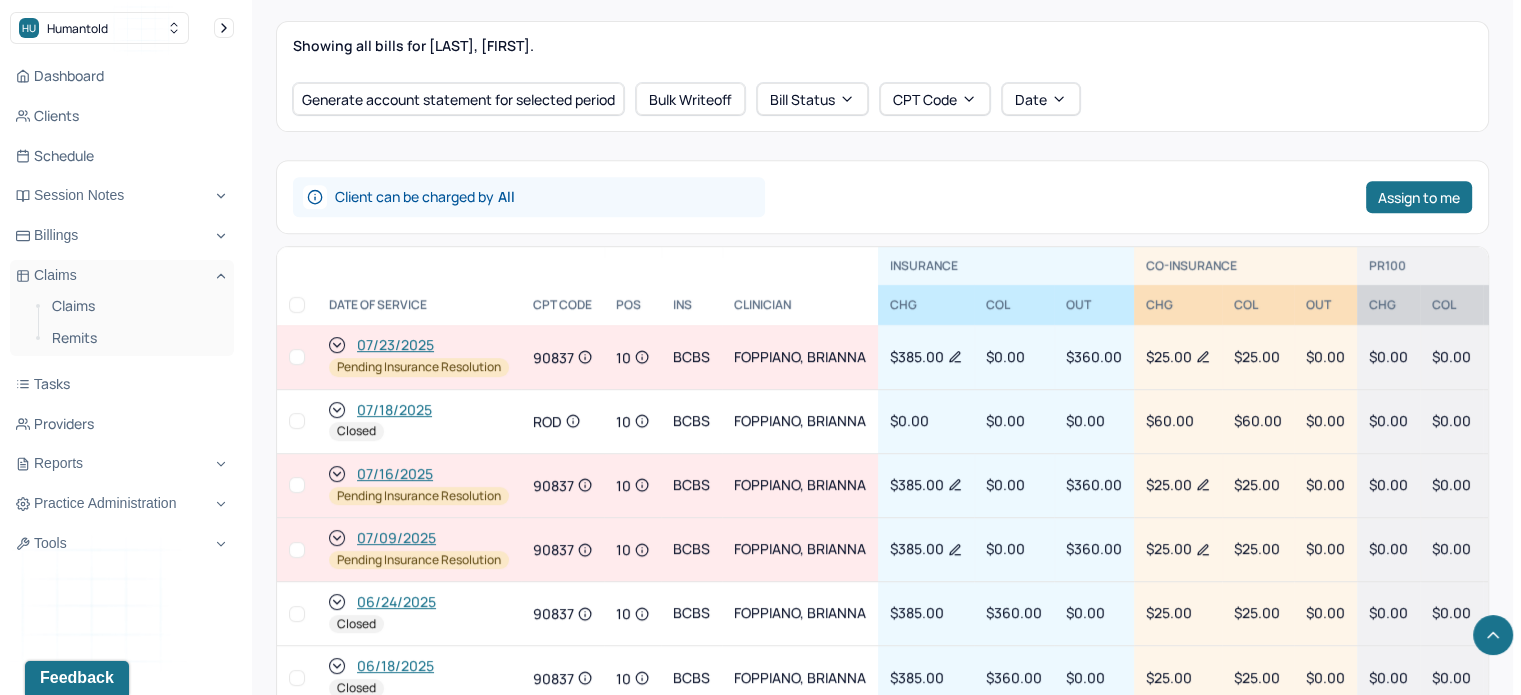click on "07/09/2025" at bounding box center (396, 538) 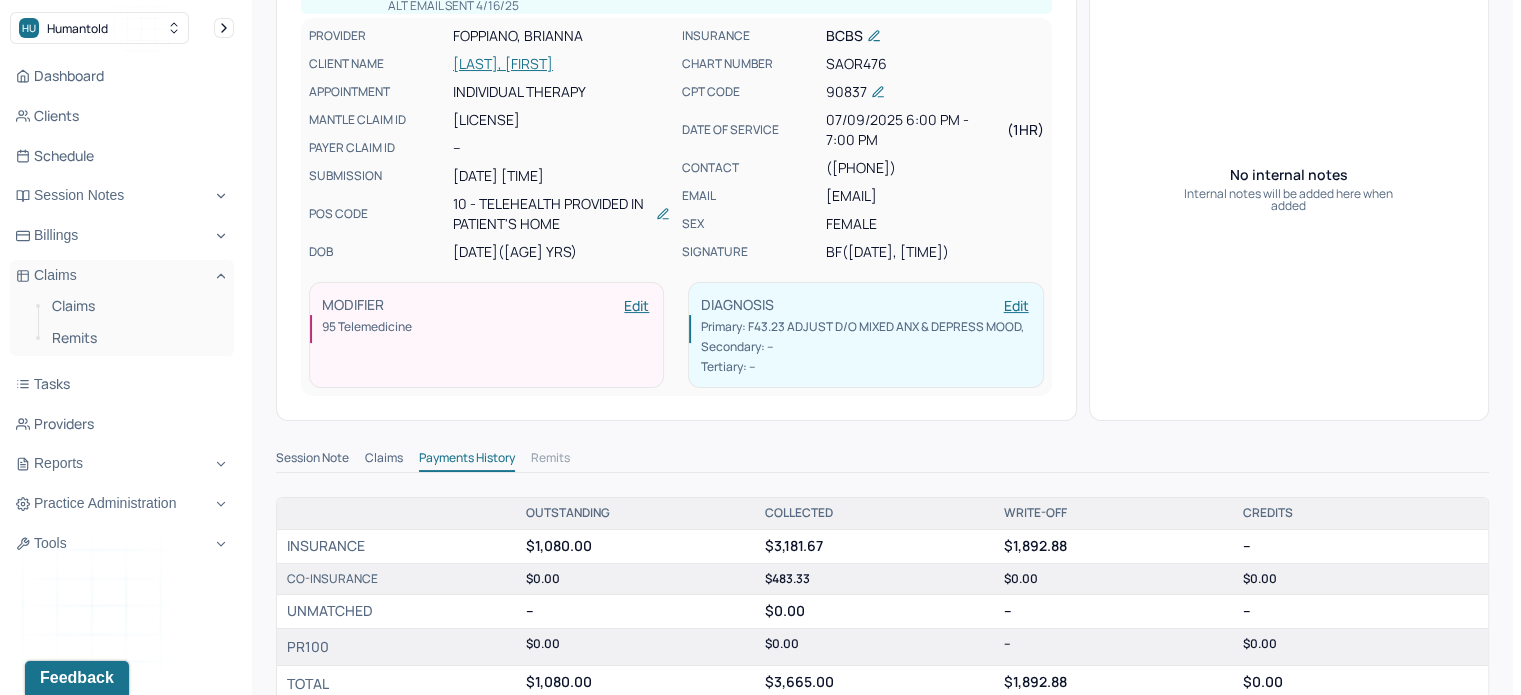 scroll, scrollTop: 300, scrollLeft: 0, axis: vertical 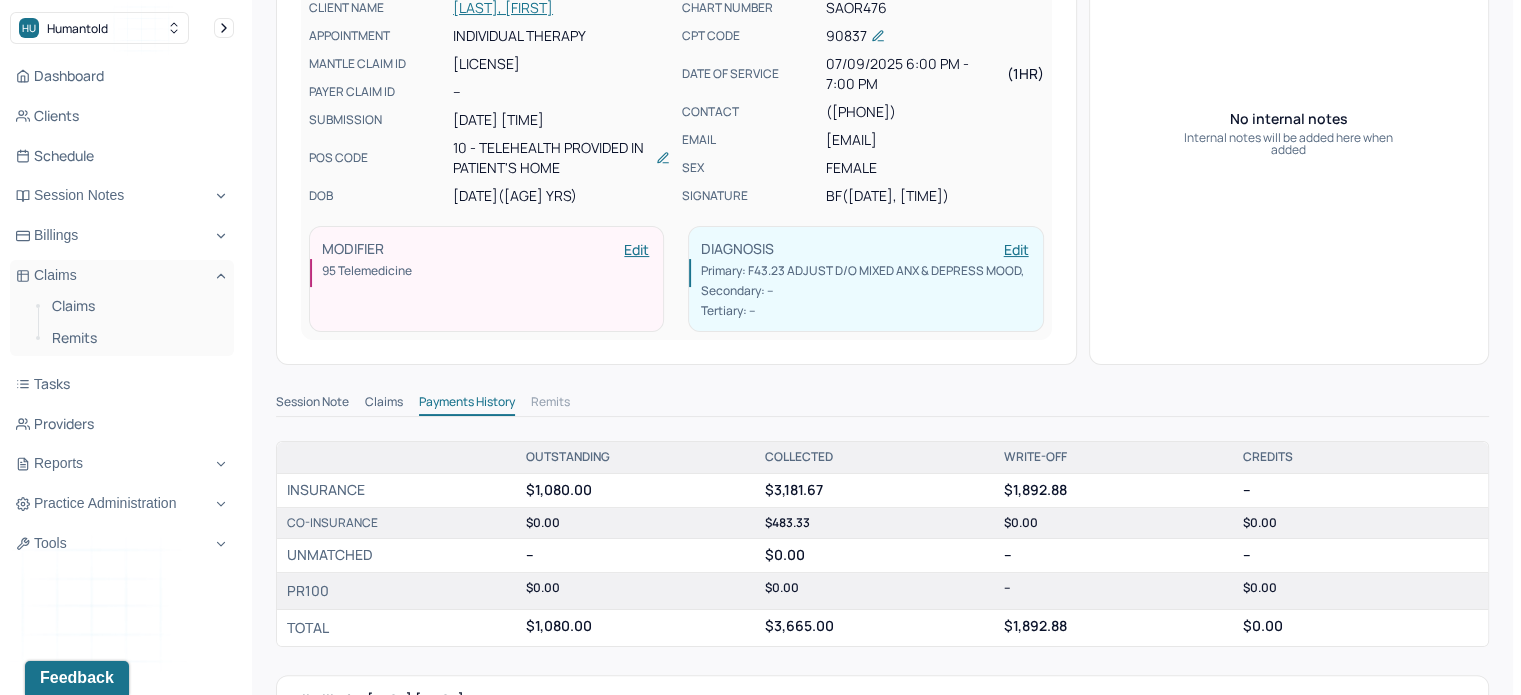 click on "Claims" at bounding box center [384, 404] 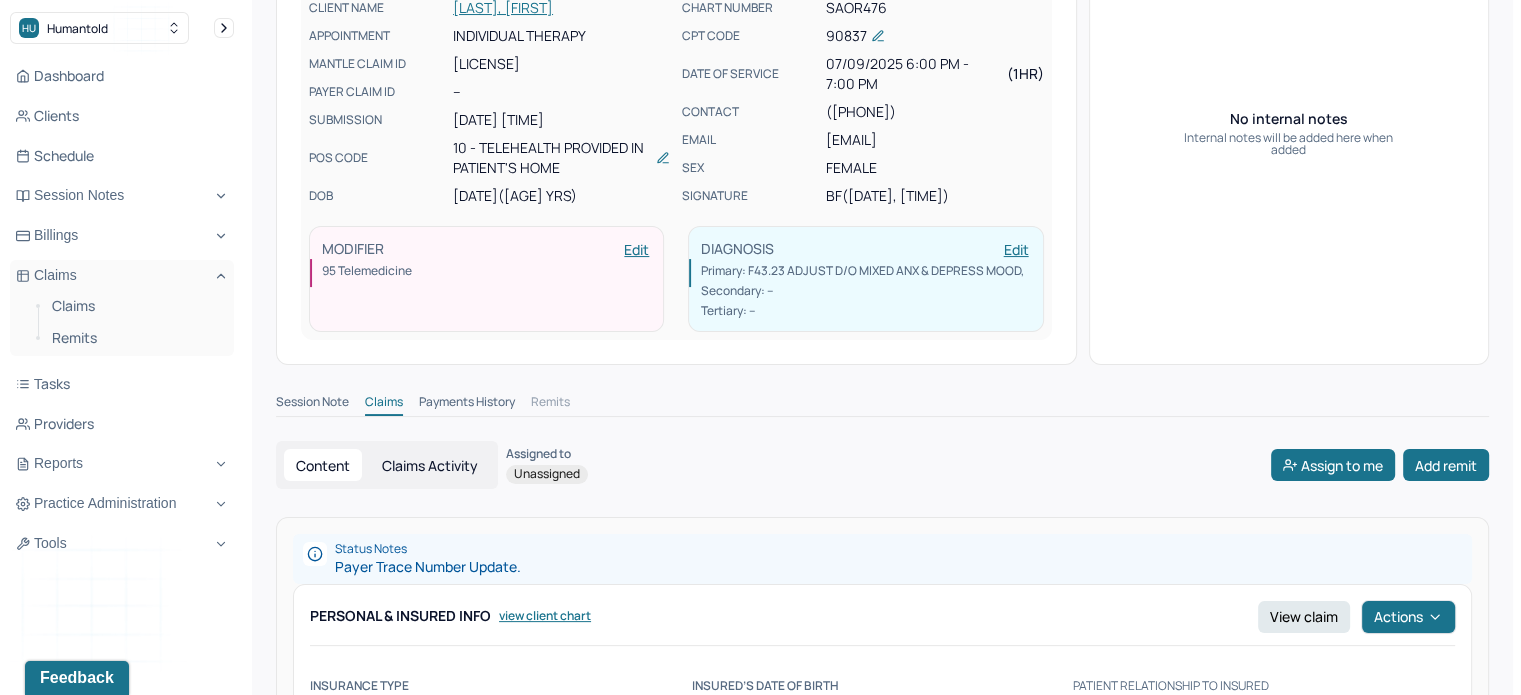 click on "Session Note" at bounding box center (312, 404) 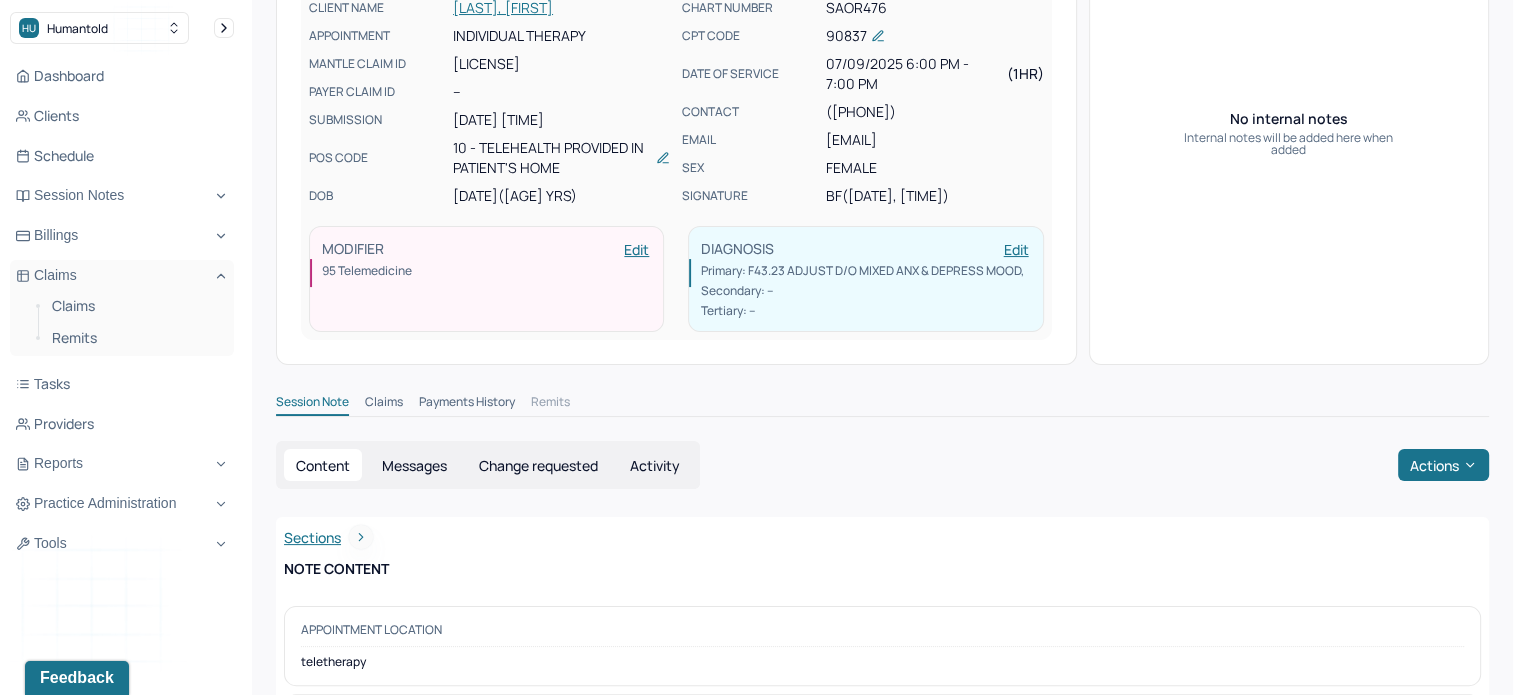 scroll, scrollTop: 316, scrollLeft: 0, axis: vertical 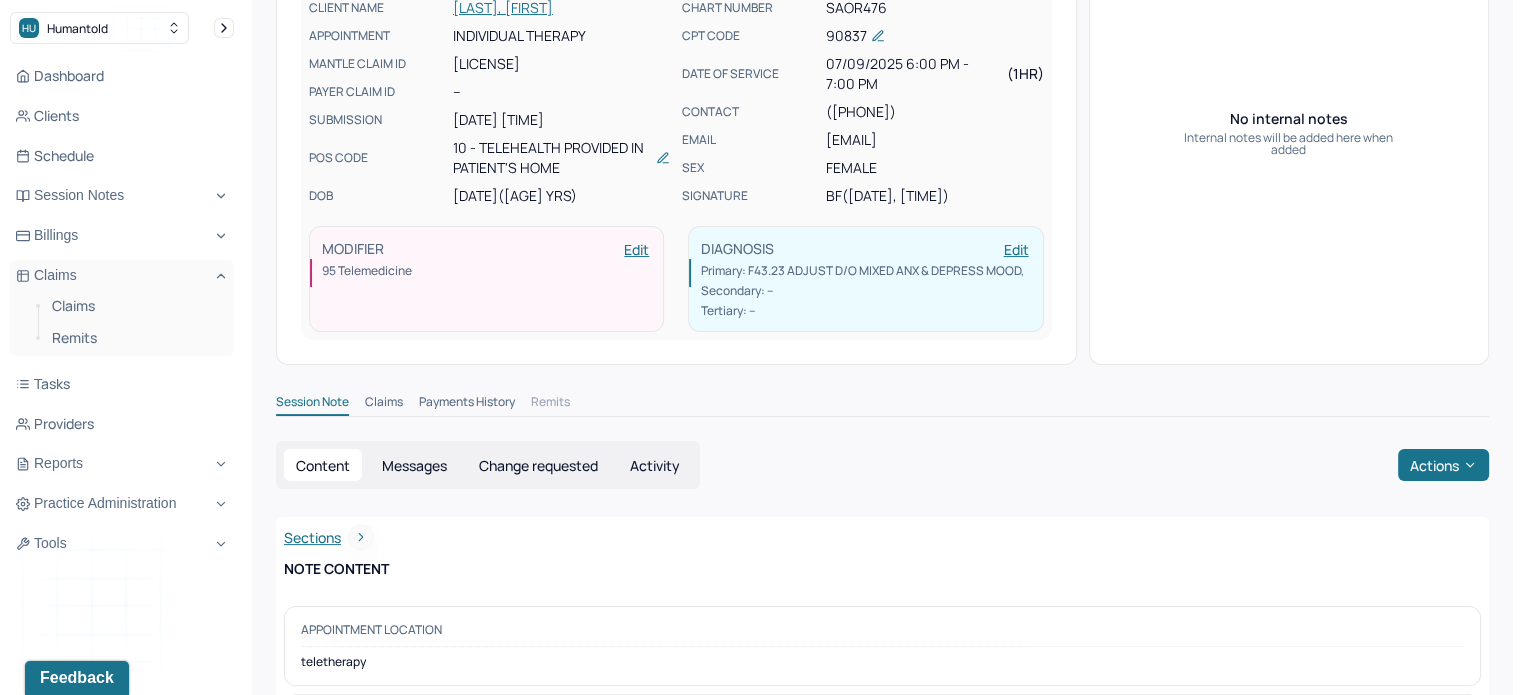 click on "Session Note Claims Payments History Remits" at bounding box center [882, 405] 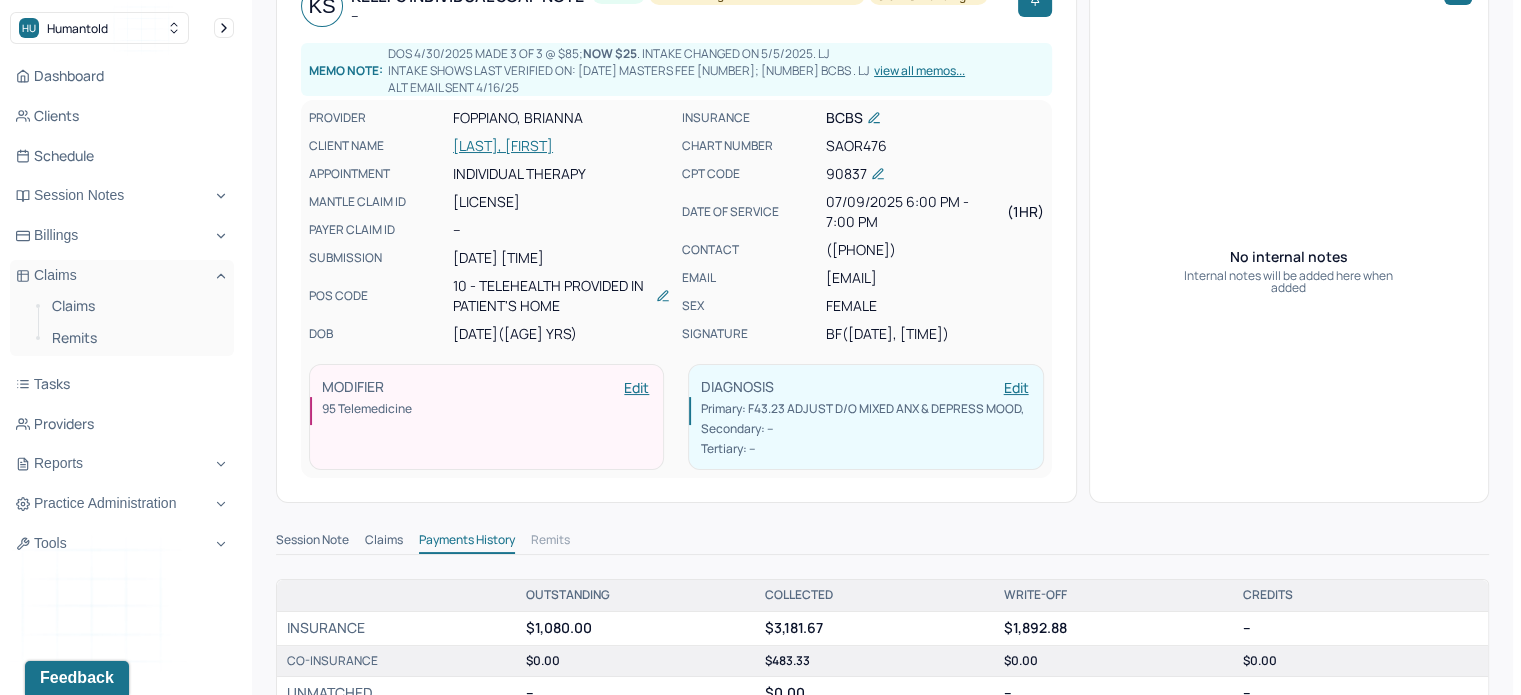 scroll, scrollTop: 0, scrollLeft: 0, axis: both 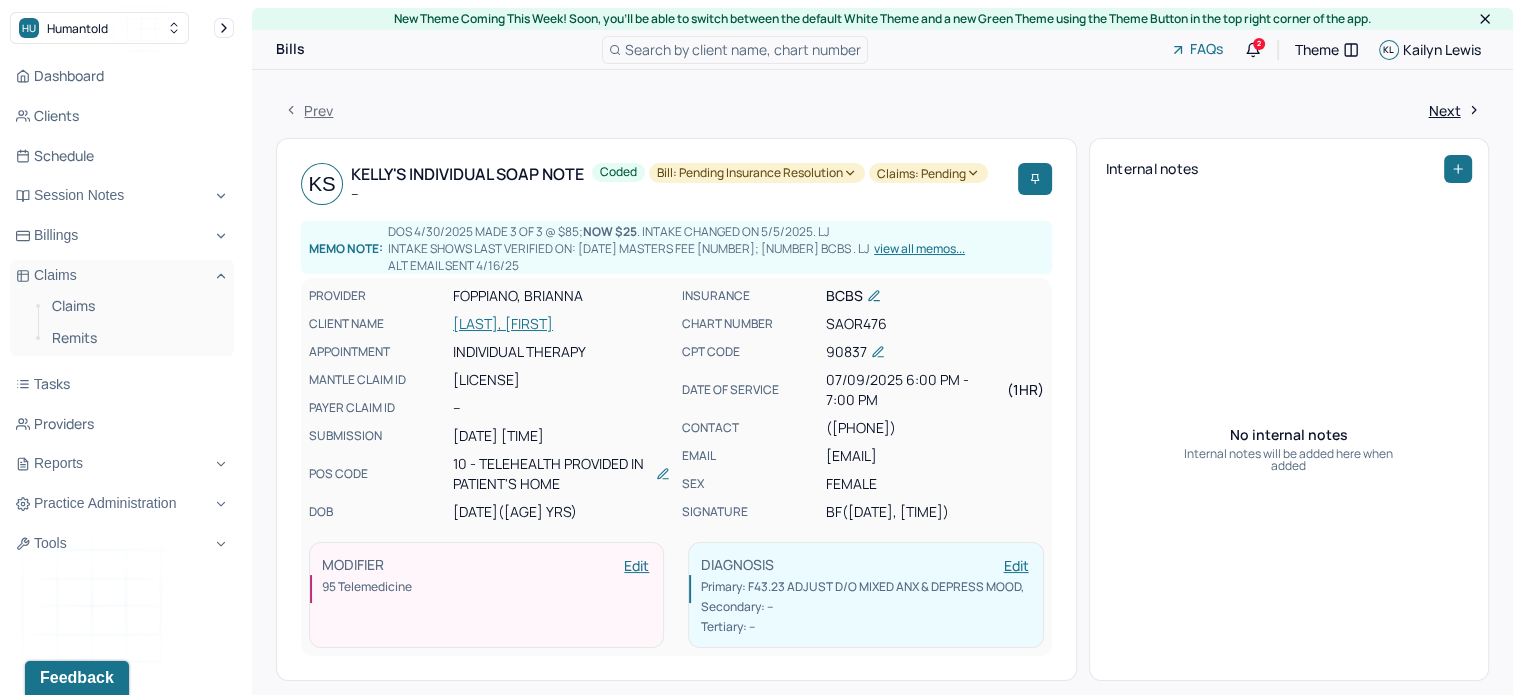 click on "[LAST], [FIRST]" at bounding box center [561, 324] 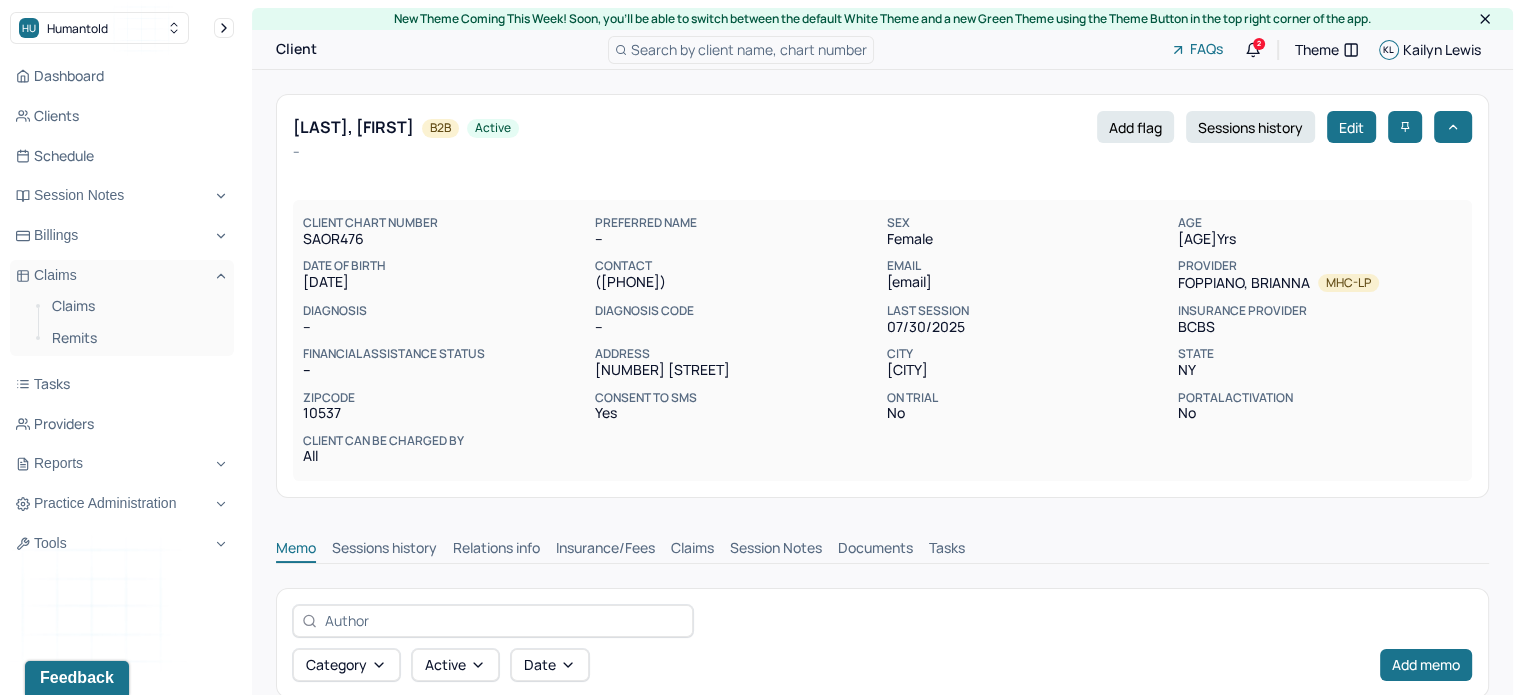 click on "Claims" at bounding box center (692, 550) 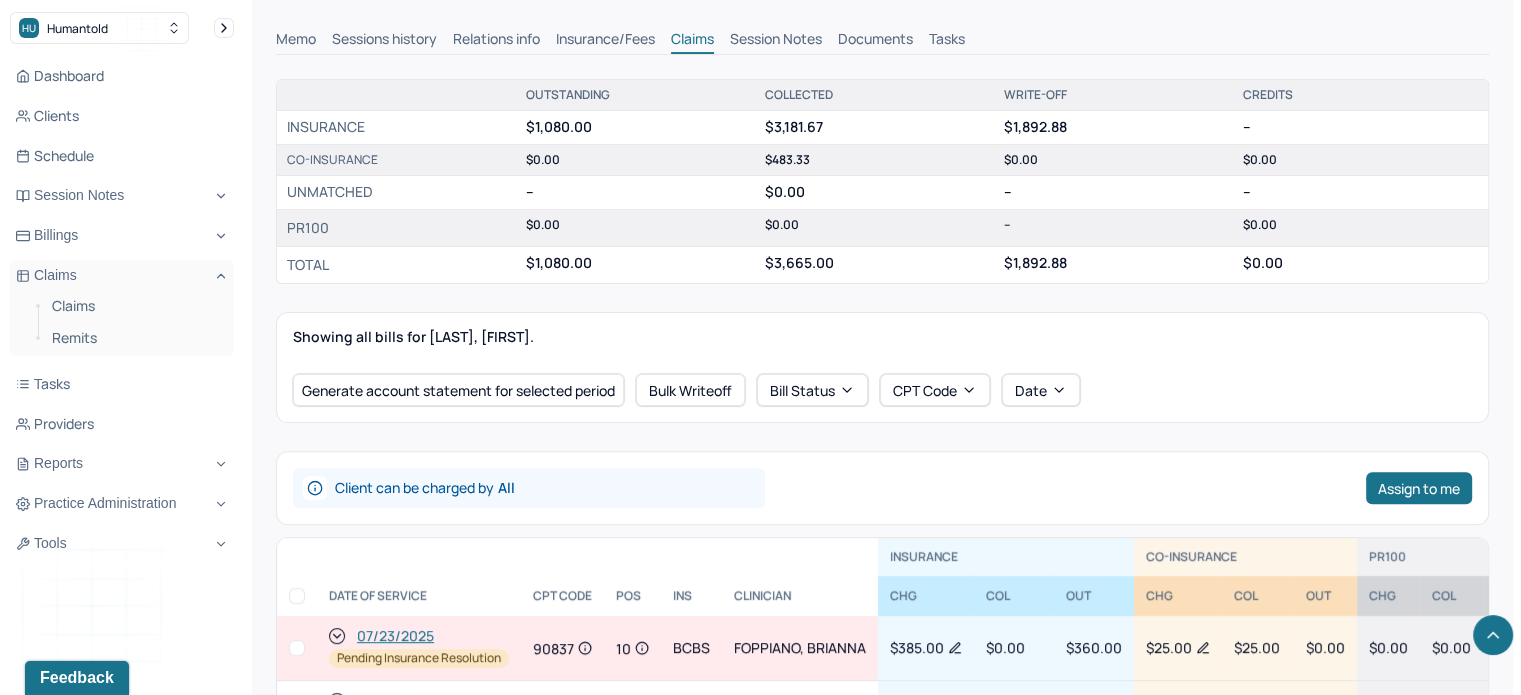 scroll, scrollTop: 800, scrollLeft: 0, axis: vertical 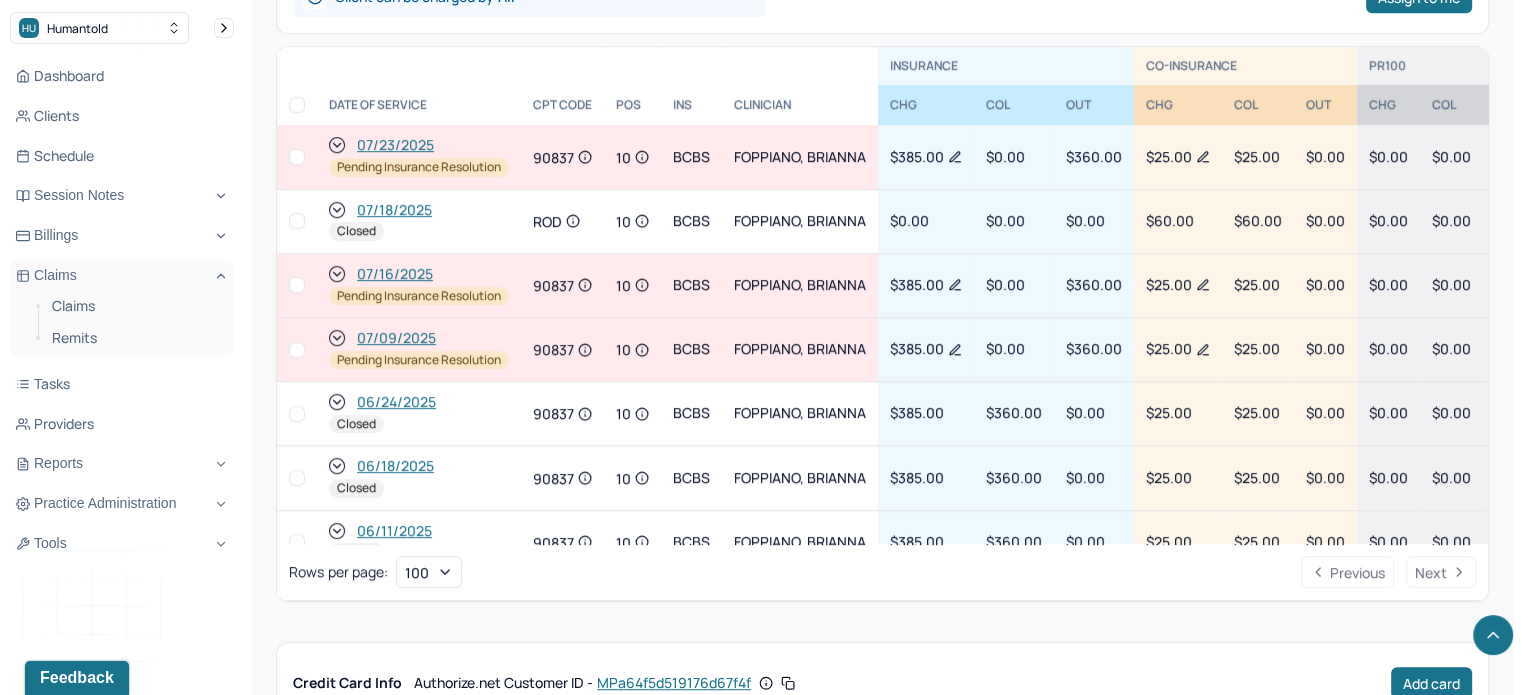 click on "07/16/2025" at bounding box center (395, 274) 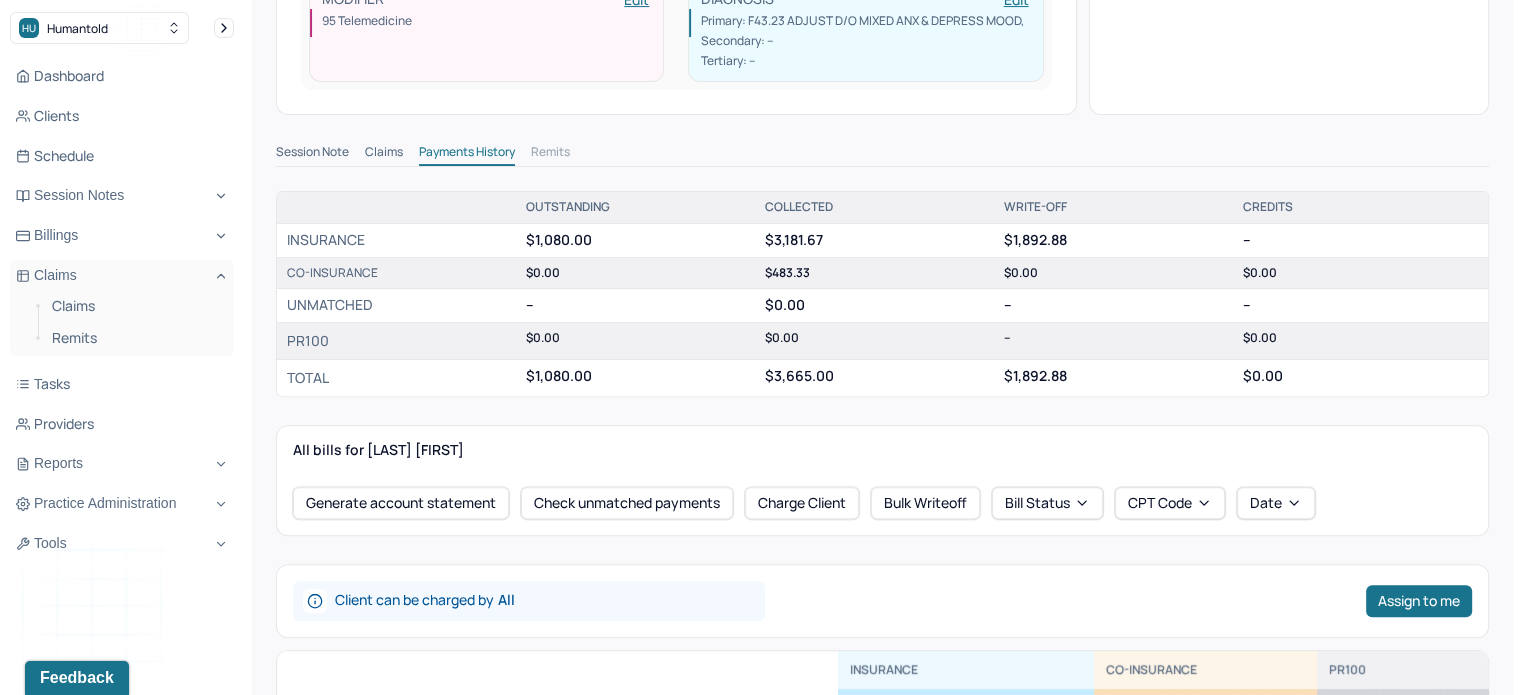 scroll, scrollTop: 600, scrollLeft: 0, axis: vertical 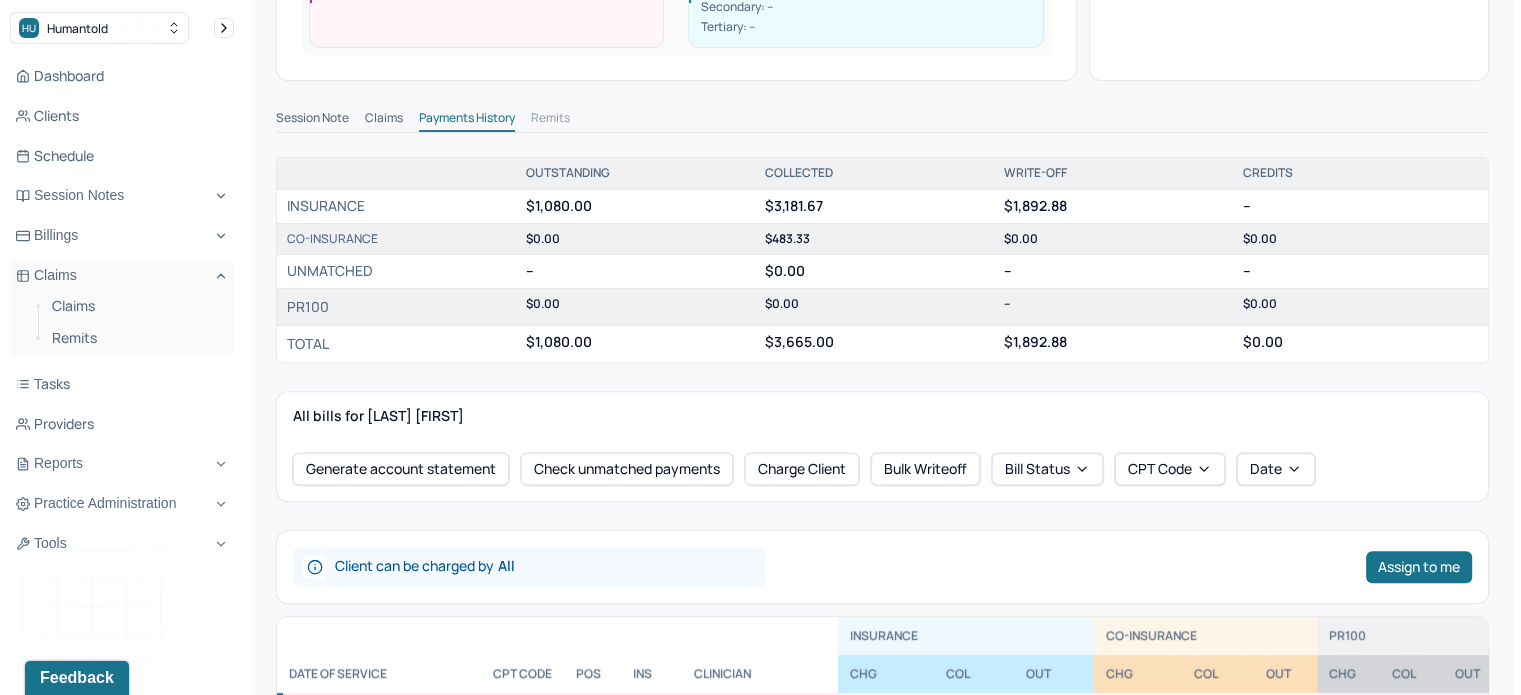 click on "Claims" at bounding box center [384, 120] 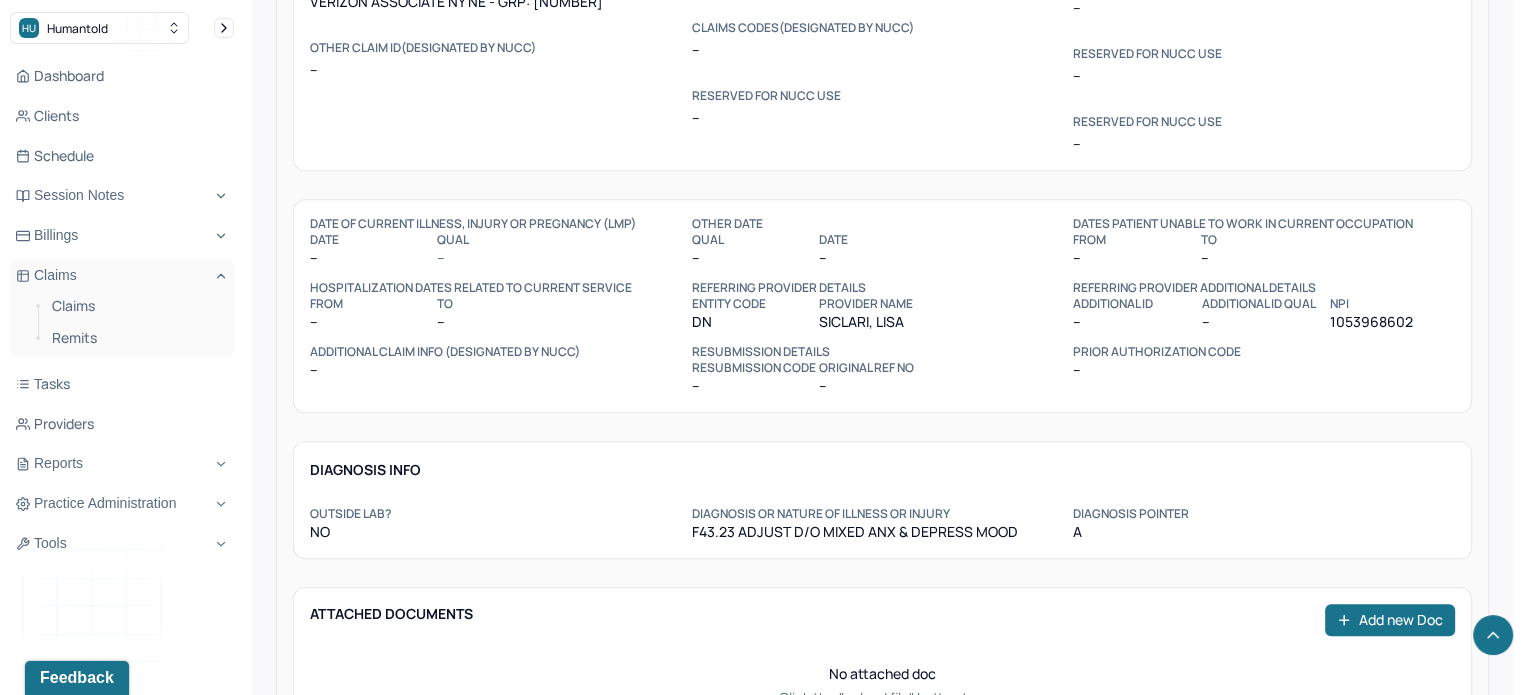 scroll, scrollTop: 1600, scrollLeft: 0, axis: vertical 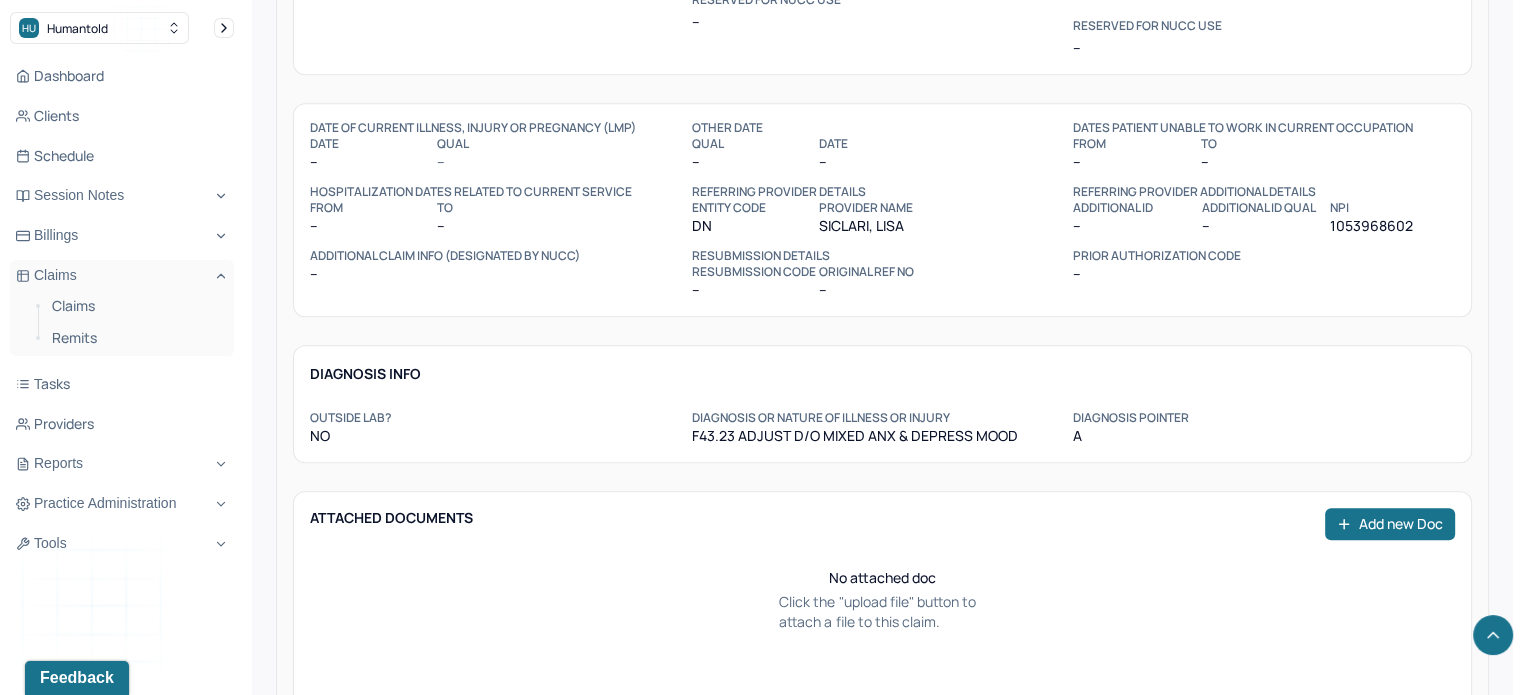 click on "1053968602" at bounding box center [1392, 226] 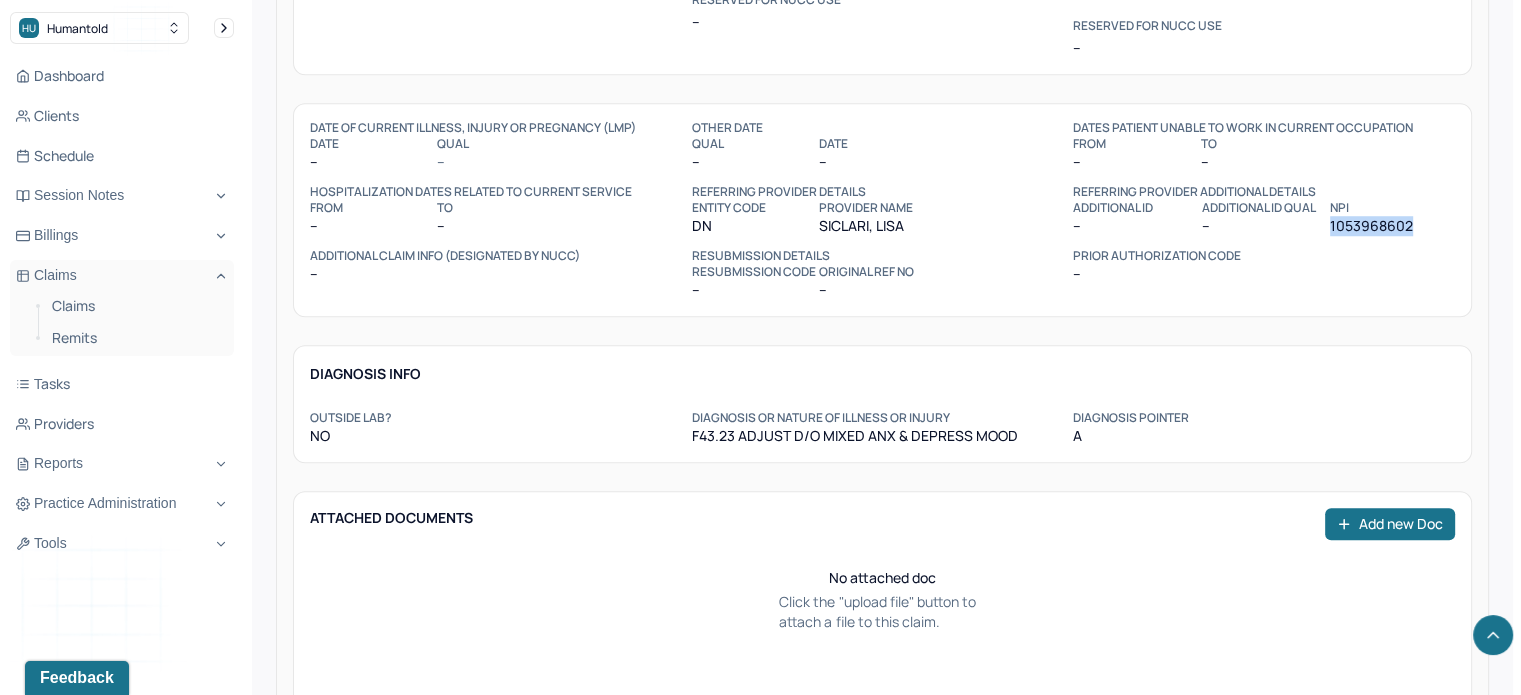 click on "1053968602" at bounding box center [1392, 226] 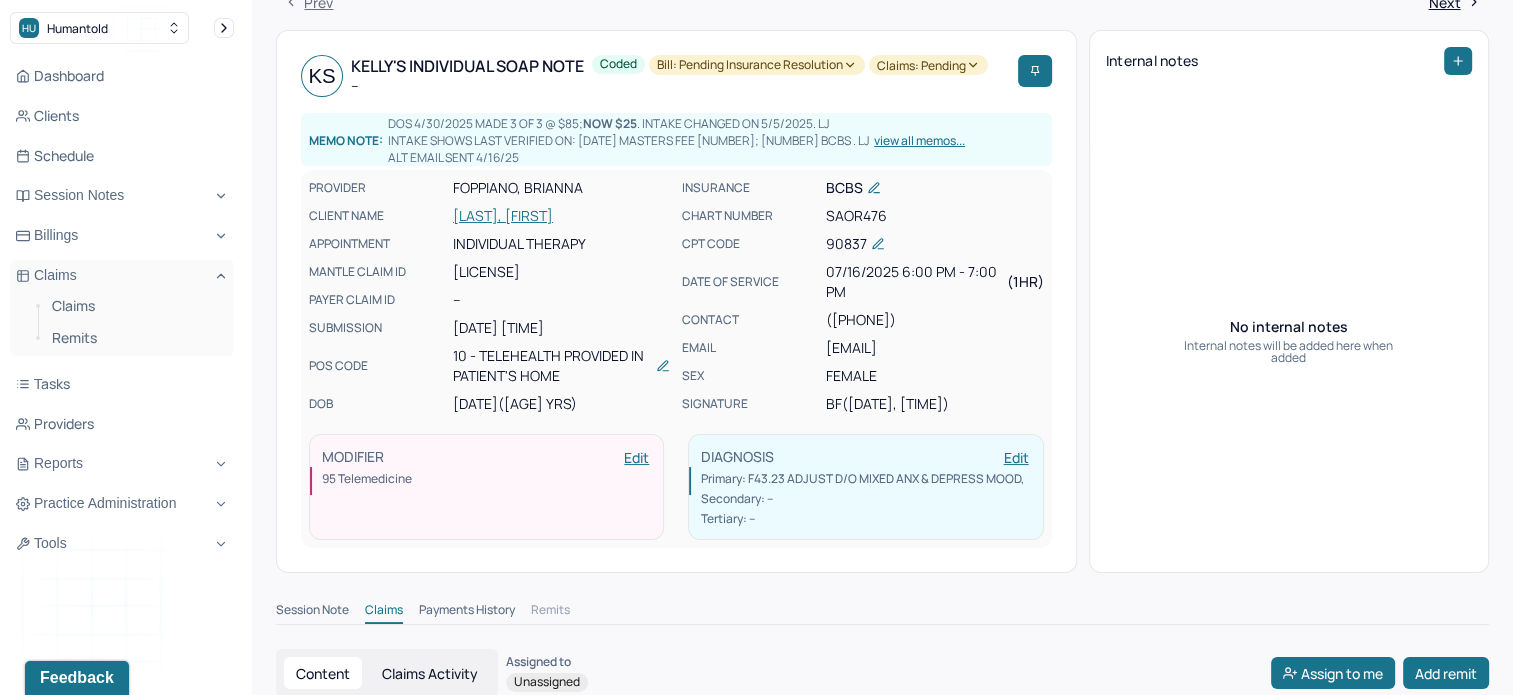 scroll, scrollTop: 300, scrollLeft: 0, axis: vertical 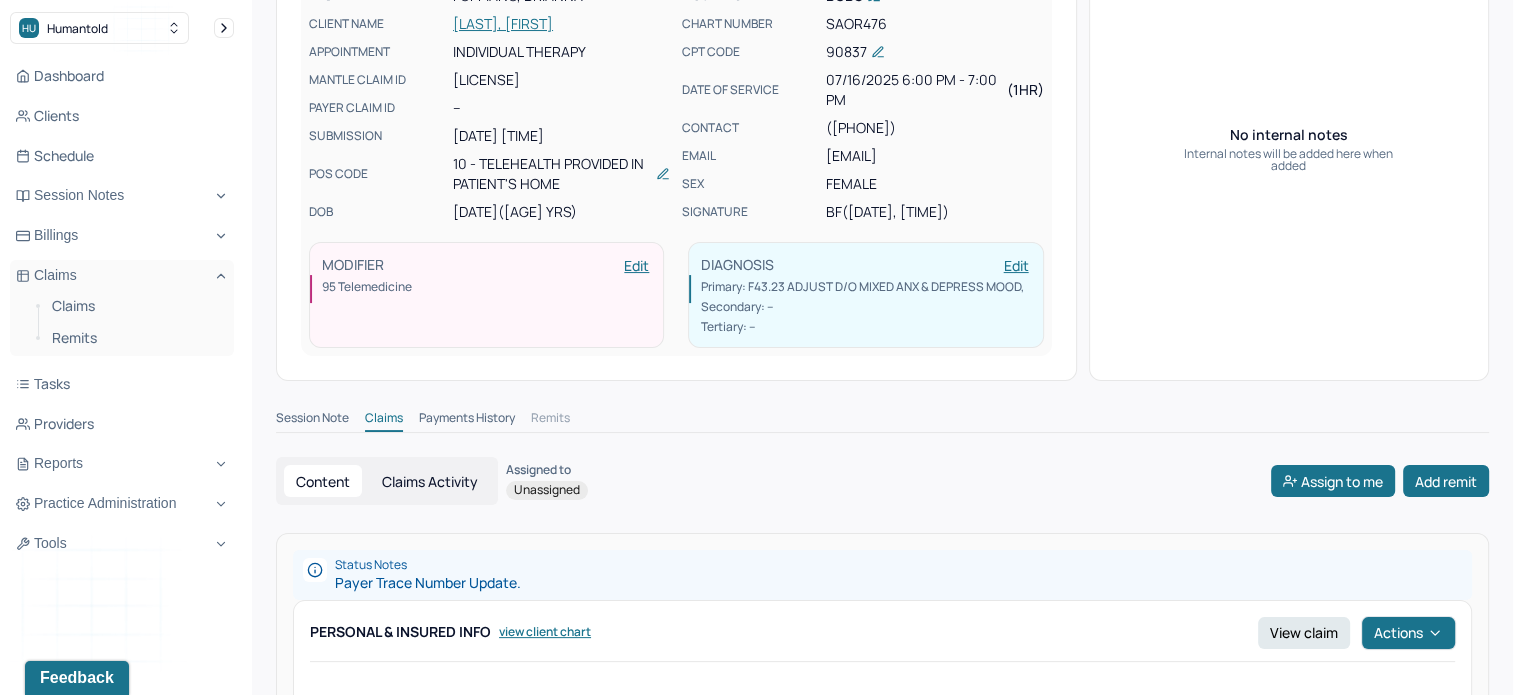 click on "Payments History" at bounding box center (467, 420) 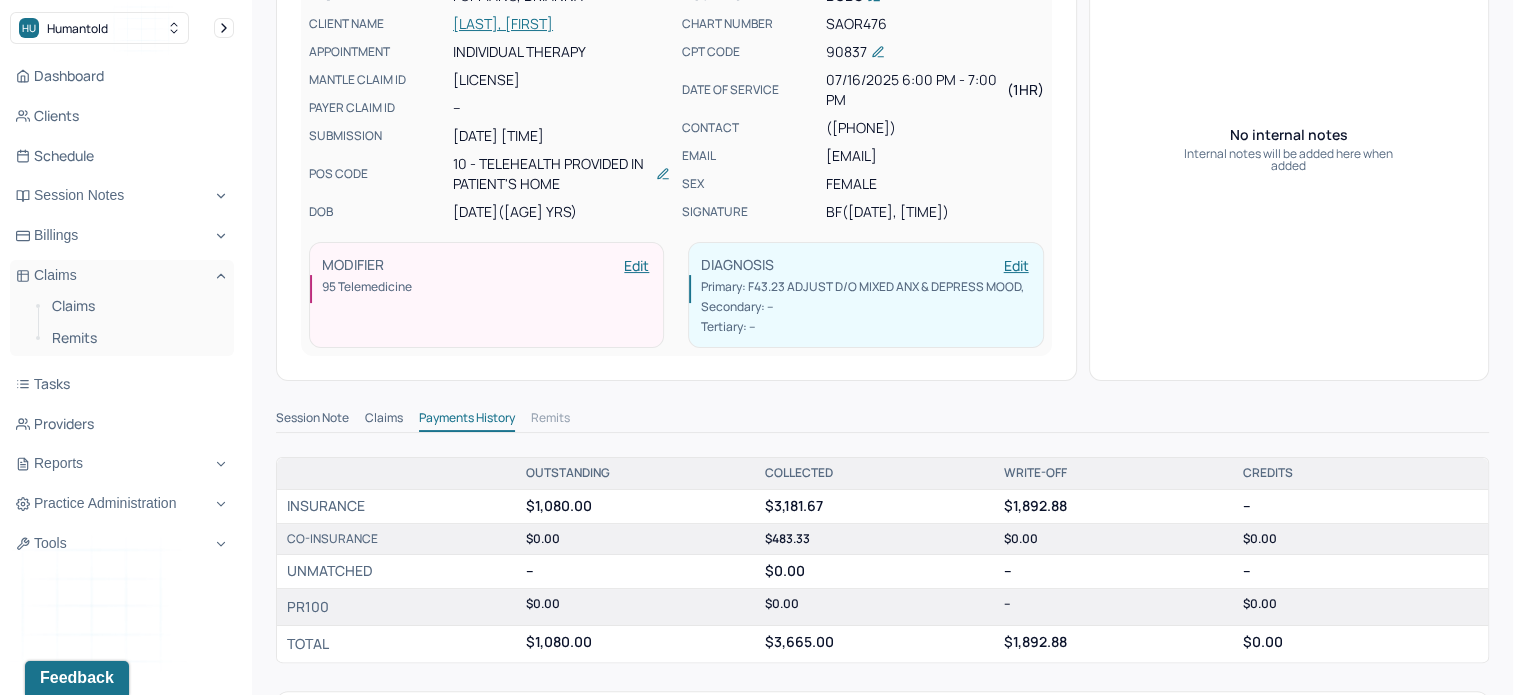 click on "Session Note" at bounding box center (312, 420) 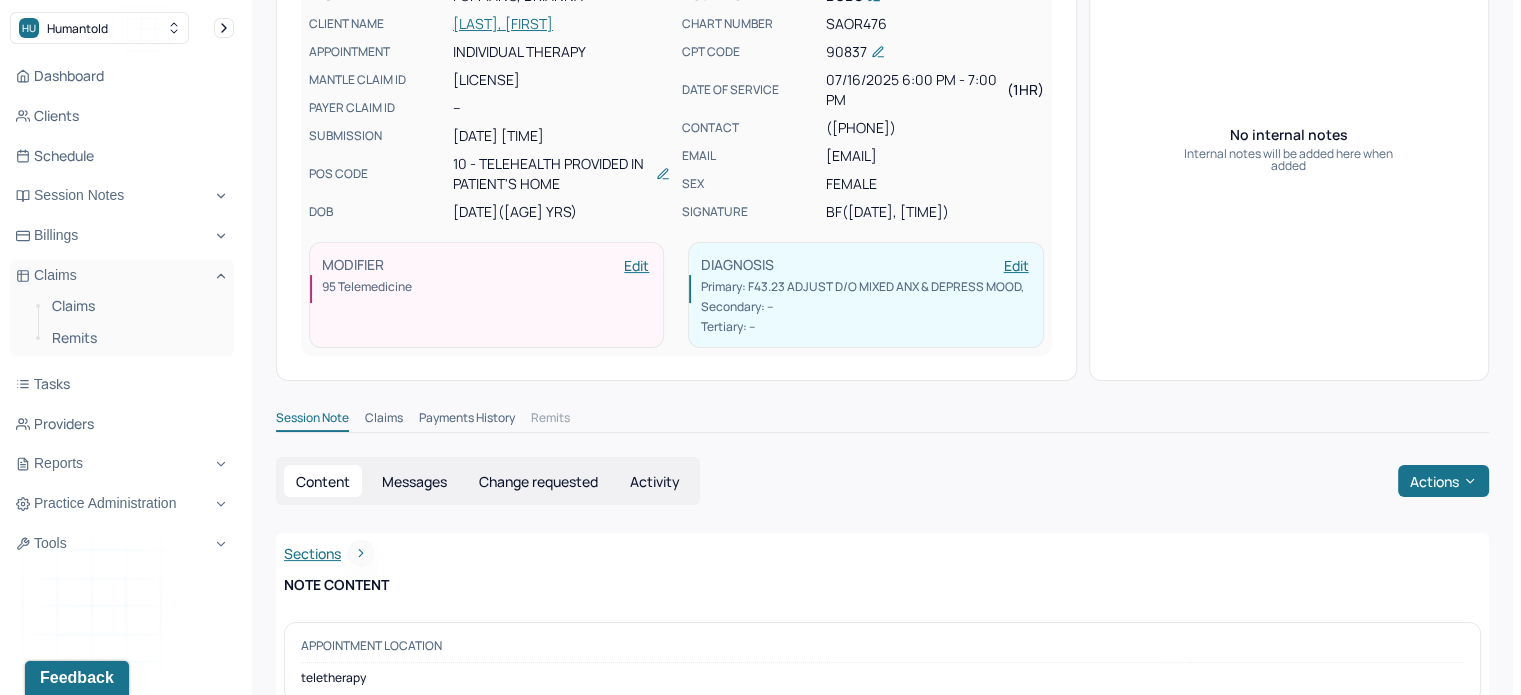 click on "Claims" at bounding box center [384, 420] 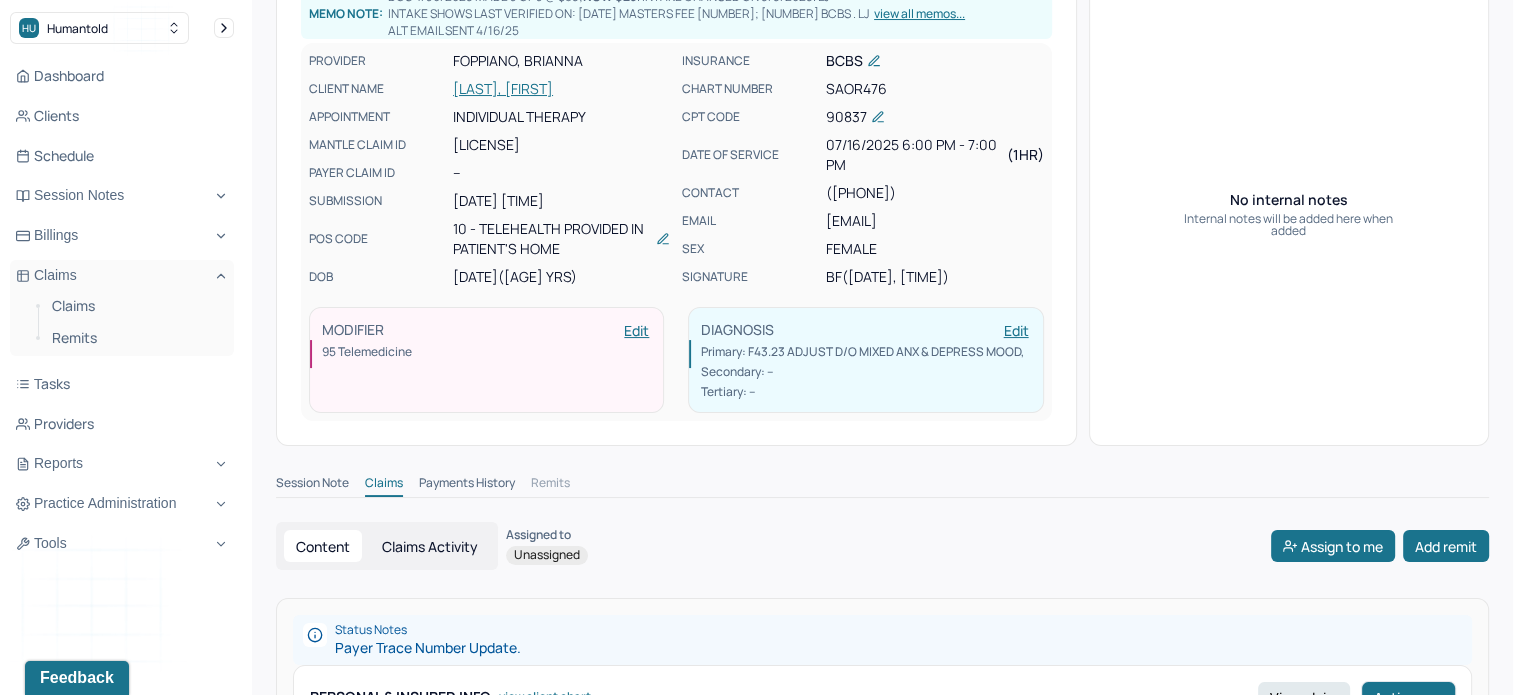 scroll, scrollTop: 200, scrollLeft: 0, axis: vertical 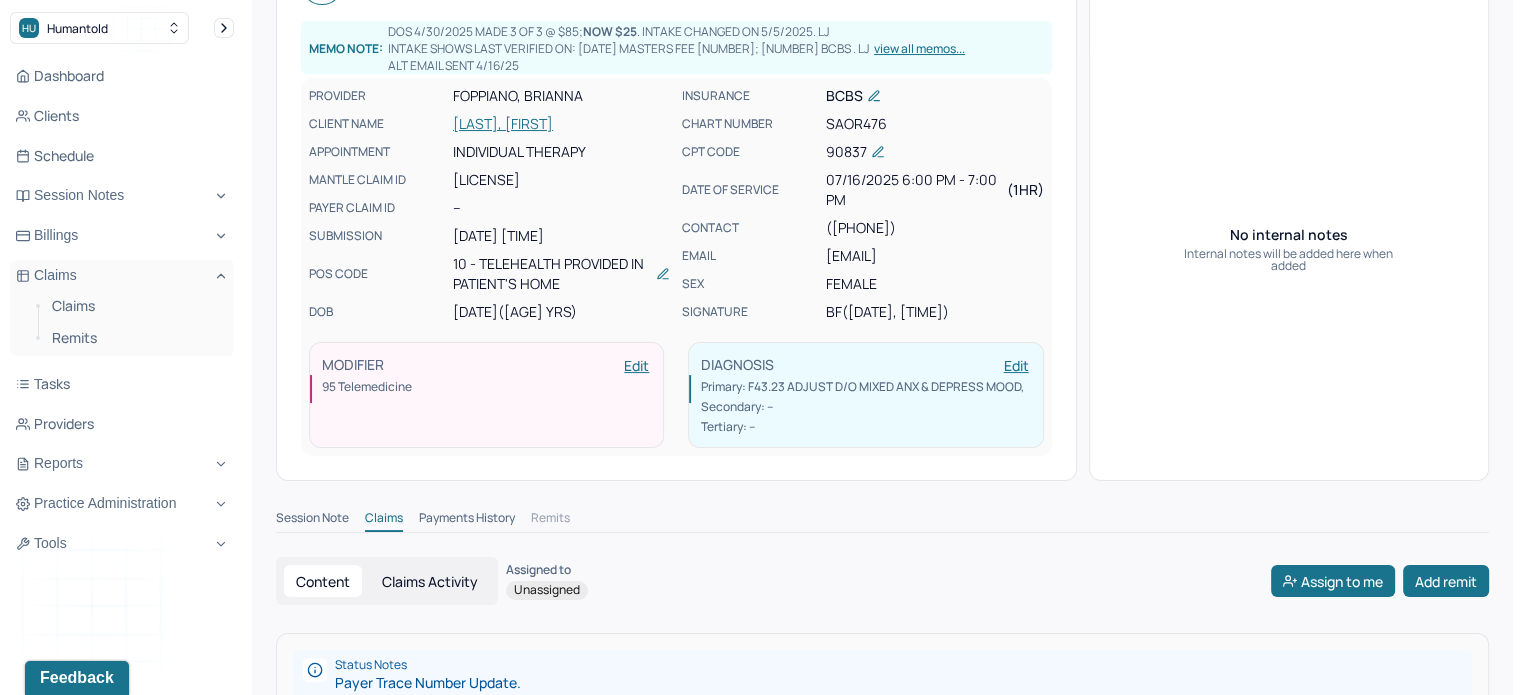 click on "[LAST], [FIRST]" at bounding box center (561, 124) 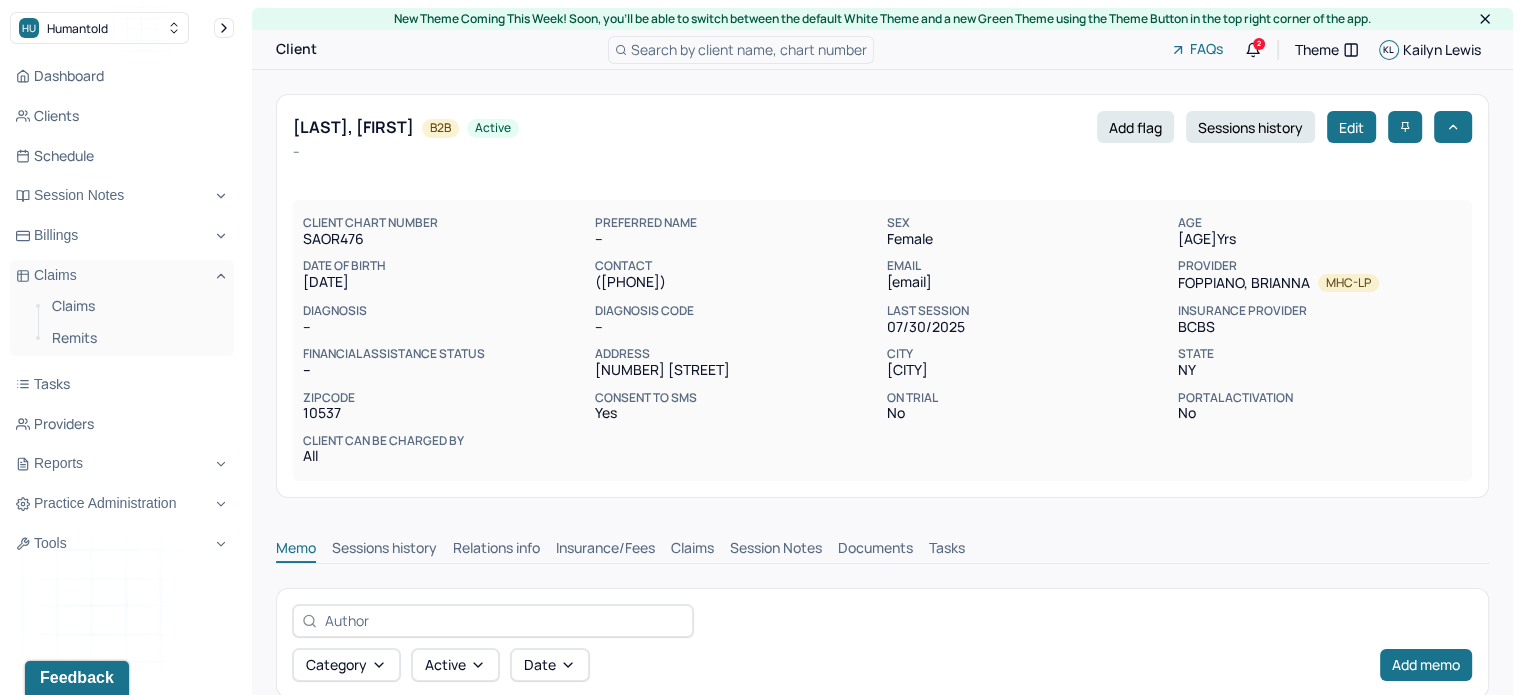 click on "Claims" at bounding box center [692, 550] 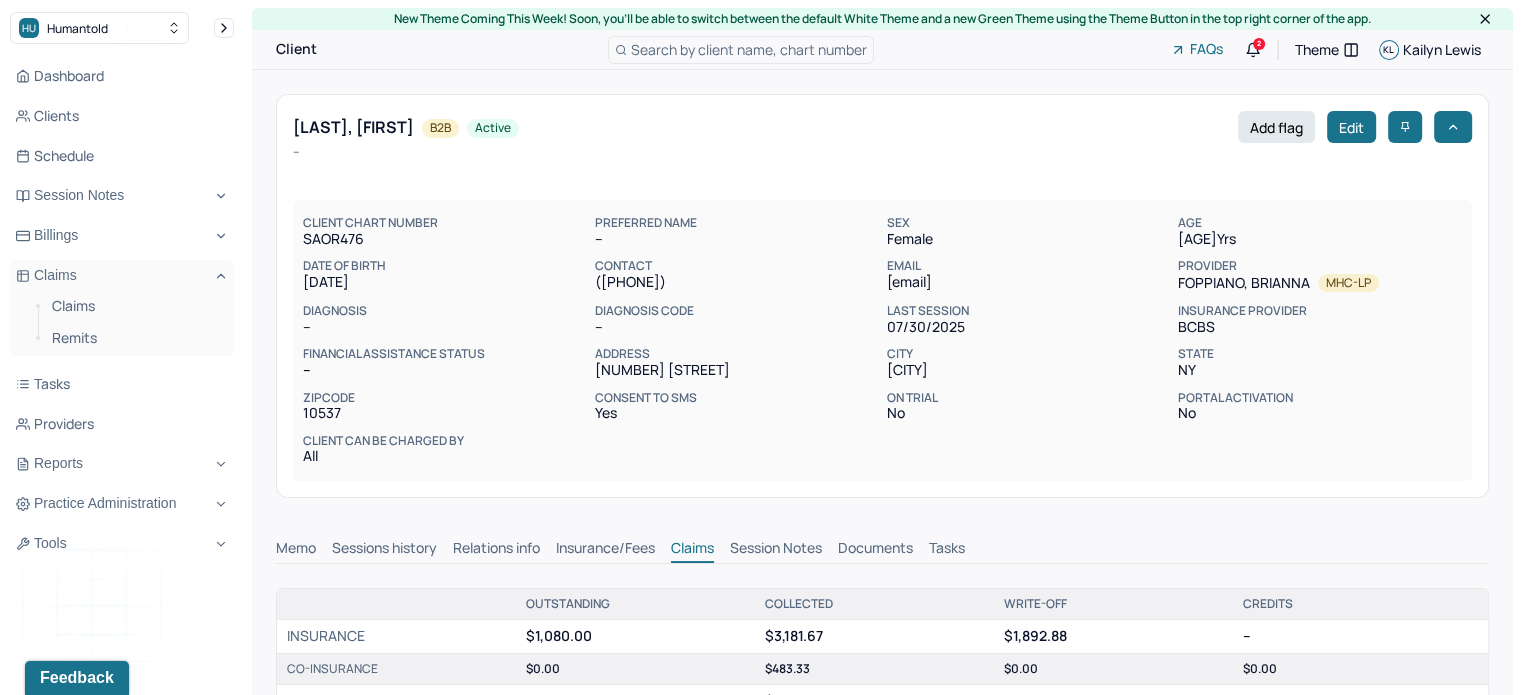 scroll, scrollTop: 0, scrollLeft: 0, axis: both 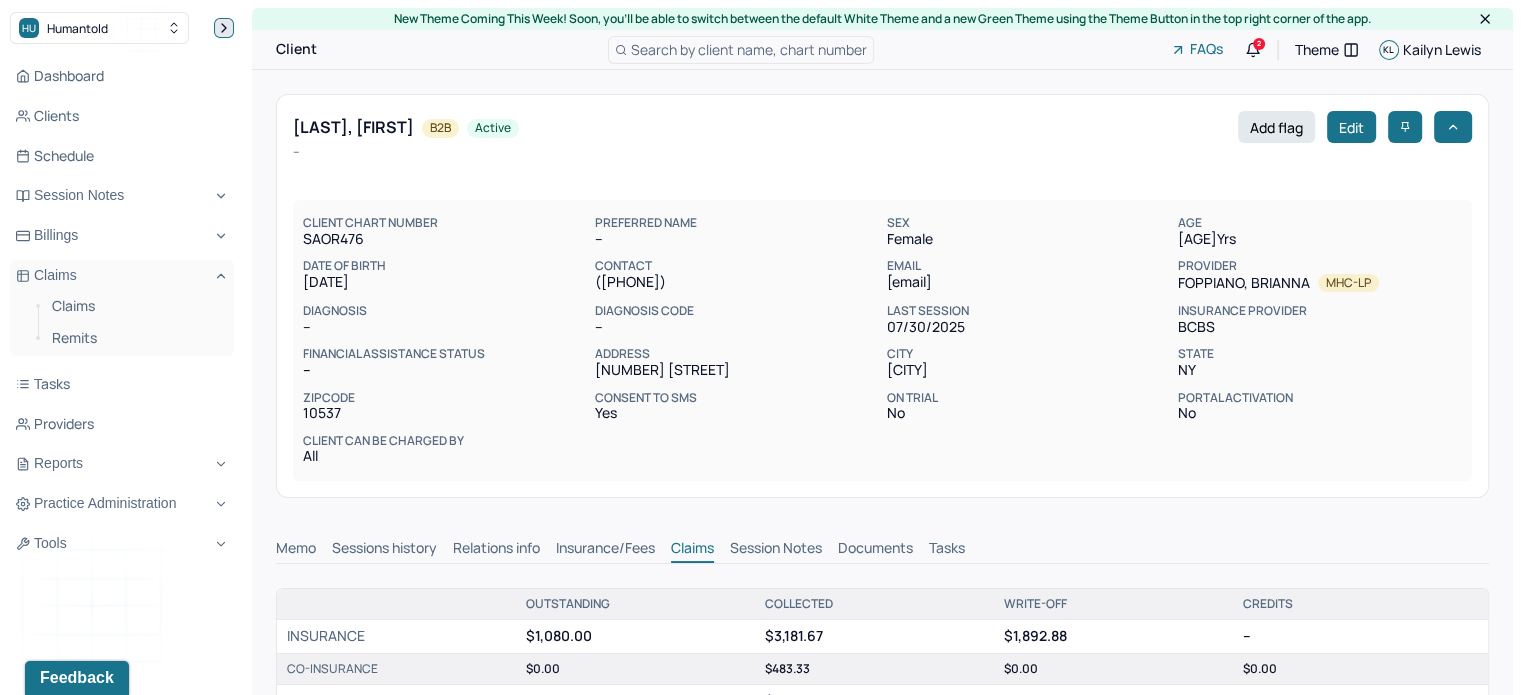 click 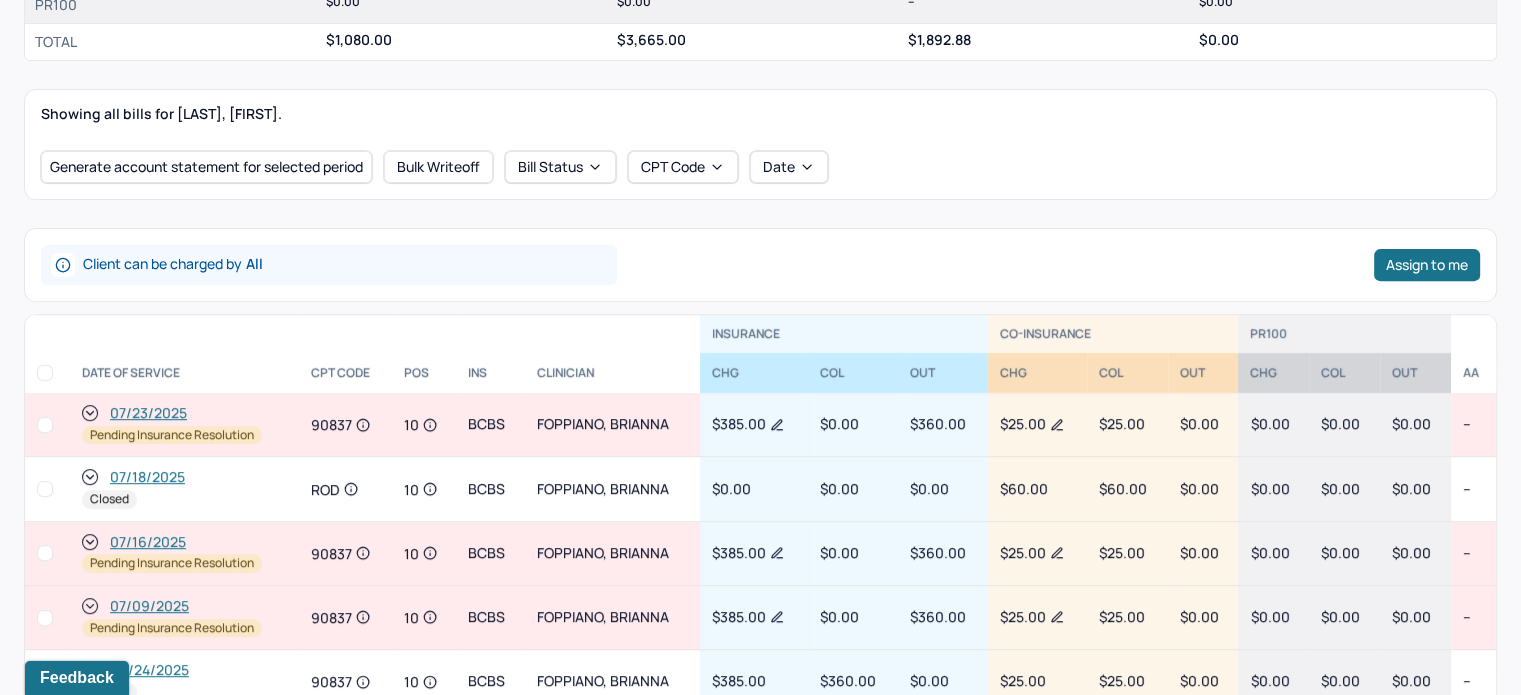 scroll, scrollTop: 700, scrollLeft: 0, axis: vertical 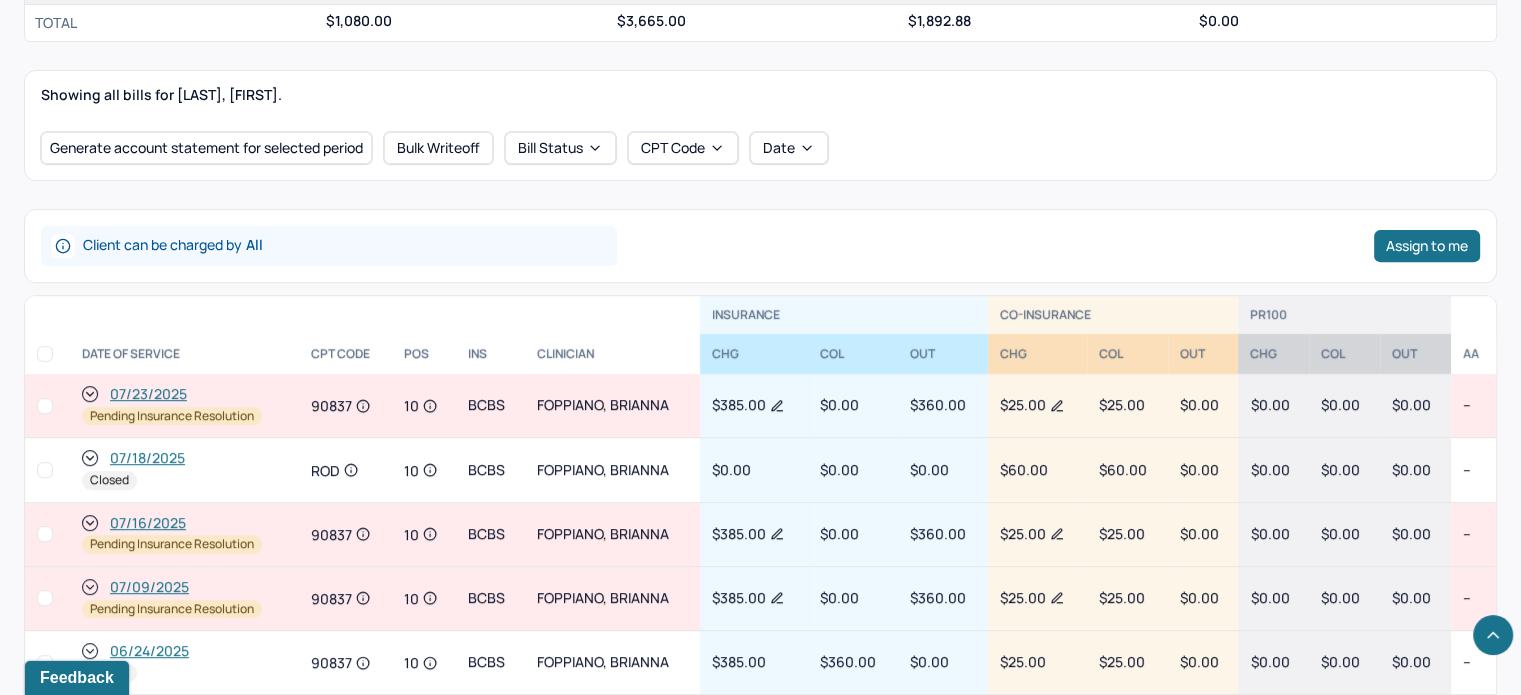 click on "07/18/2025" at bounding box center (147, 458) 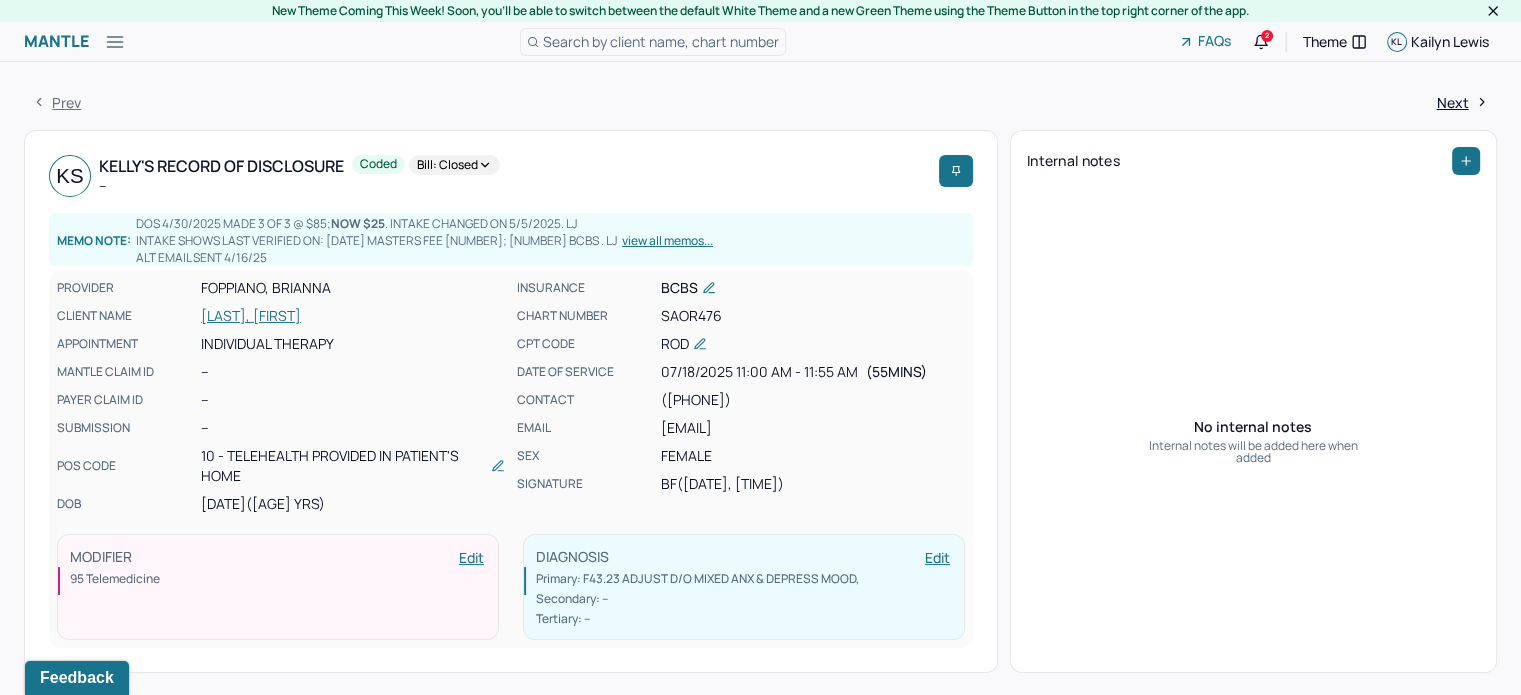 scroll, scrollTop: 400, scrollLeft: 0, axis: vertical 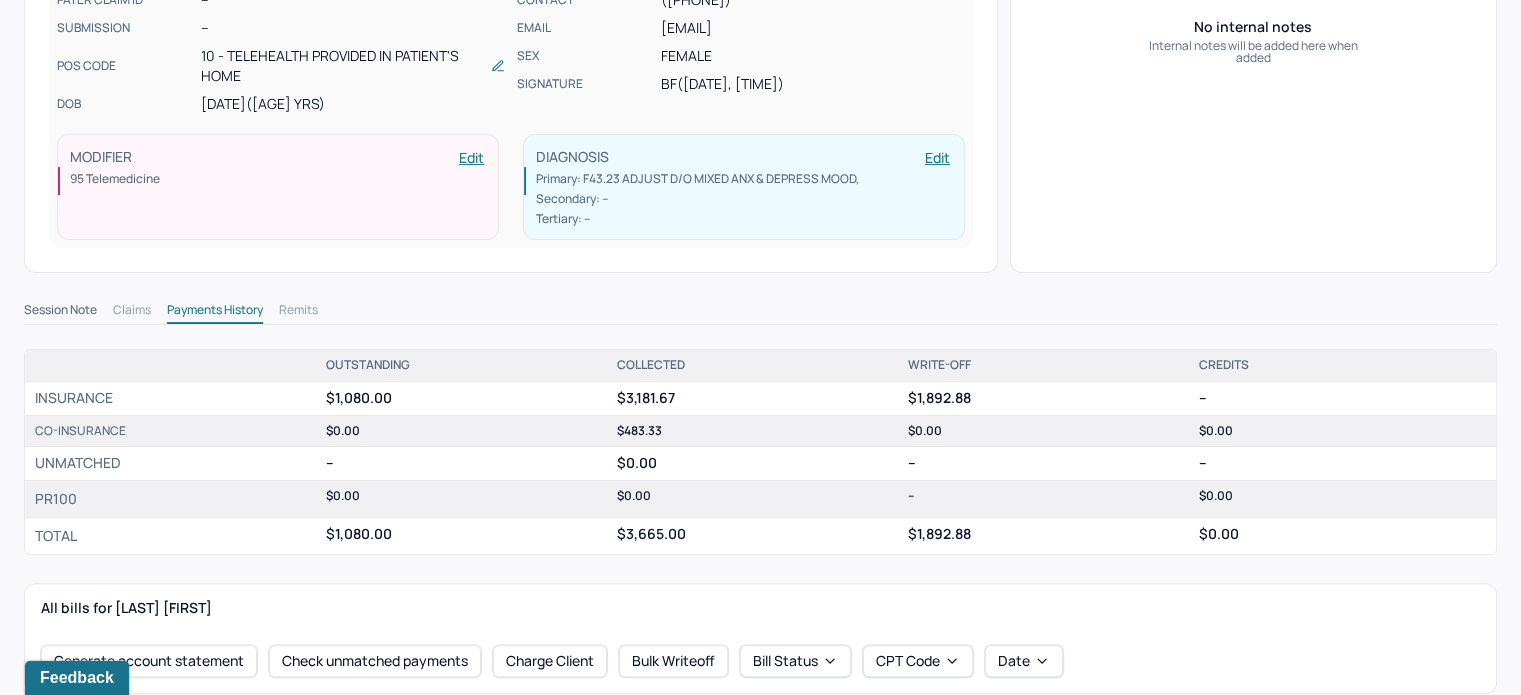 click on "Session Note Claims Payments History Remits" at bounding box center (760, 313) 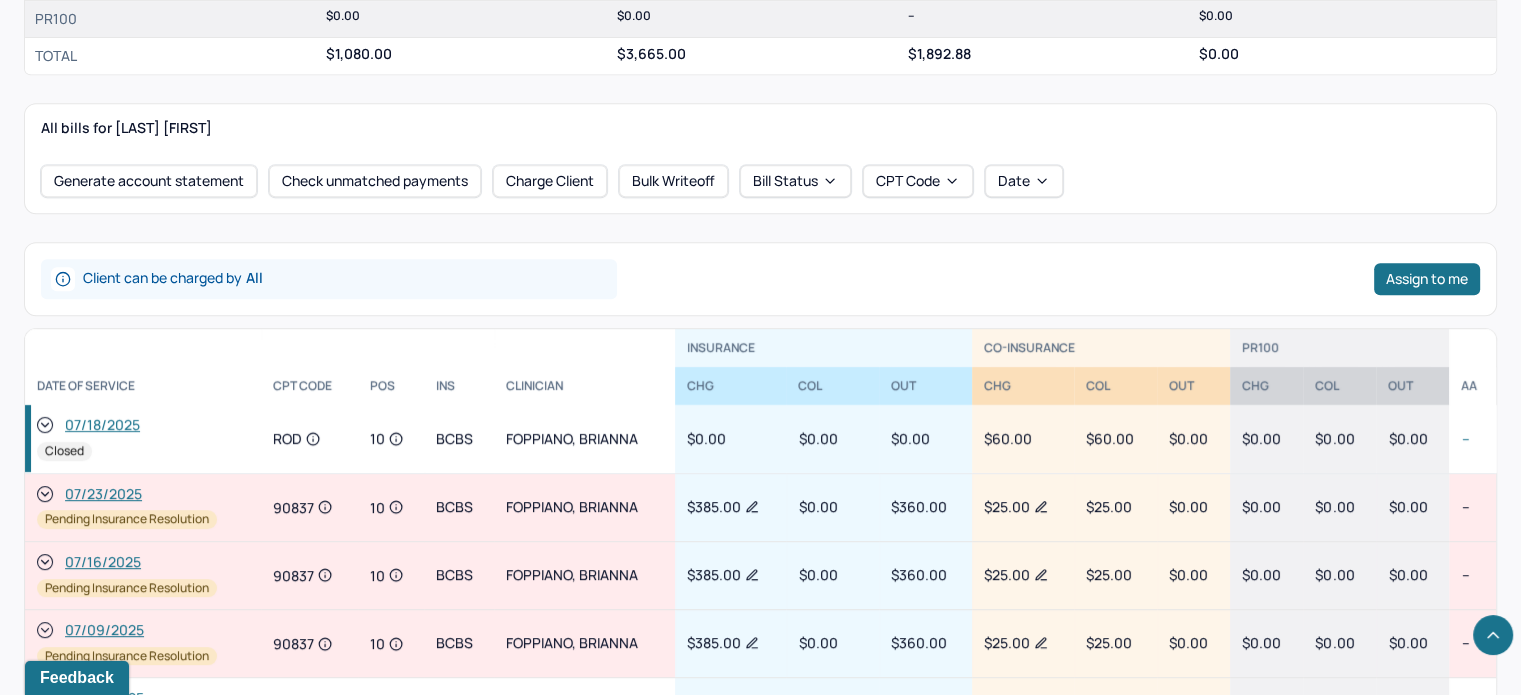 scroll, scrollTop: 900, scrollLeft: 0, axis: vertical 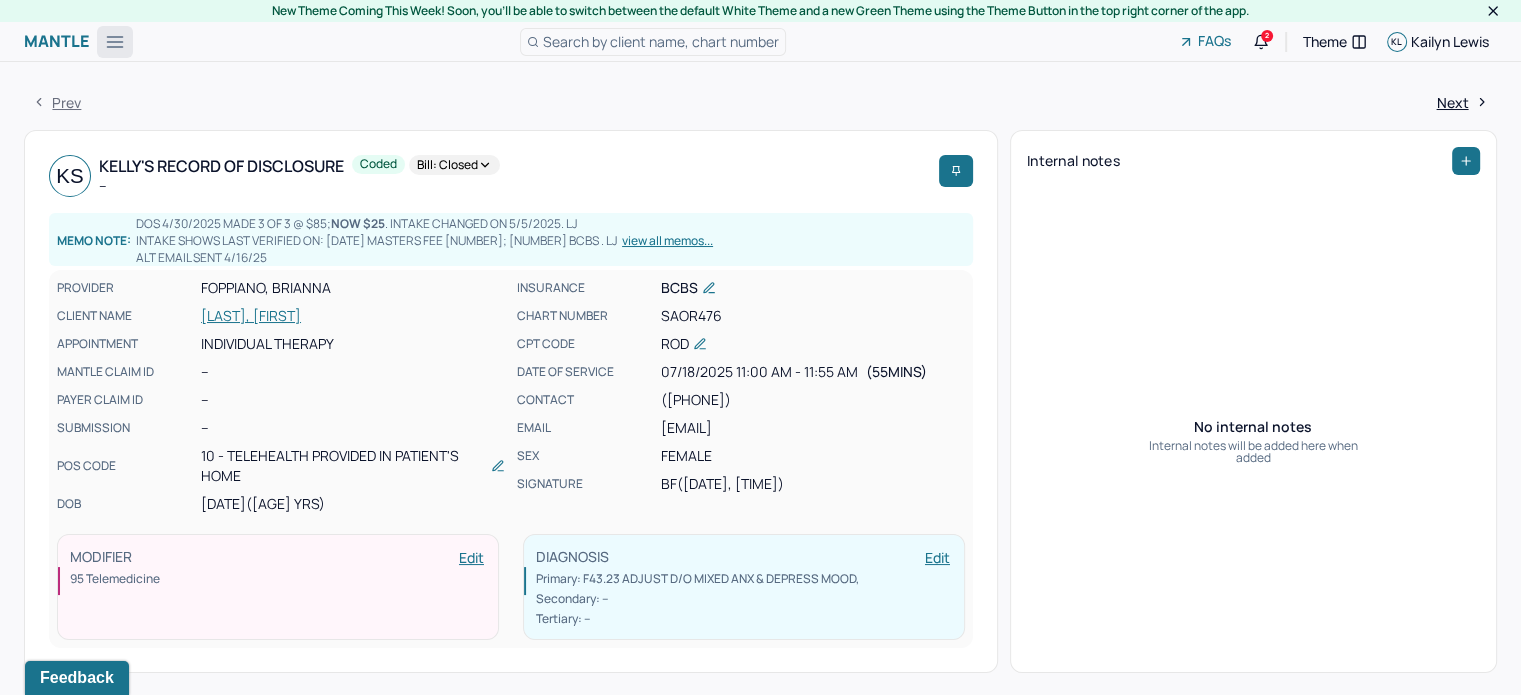 click 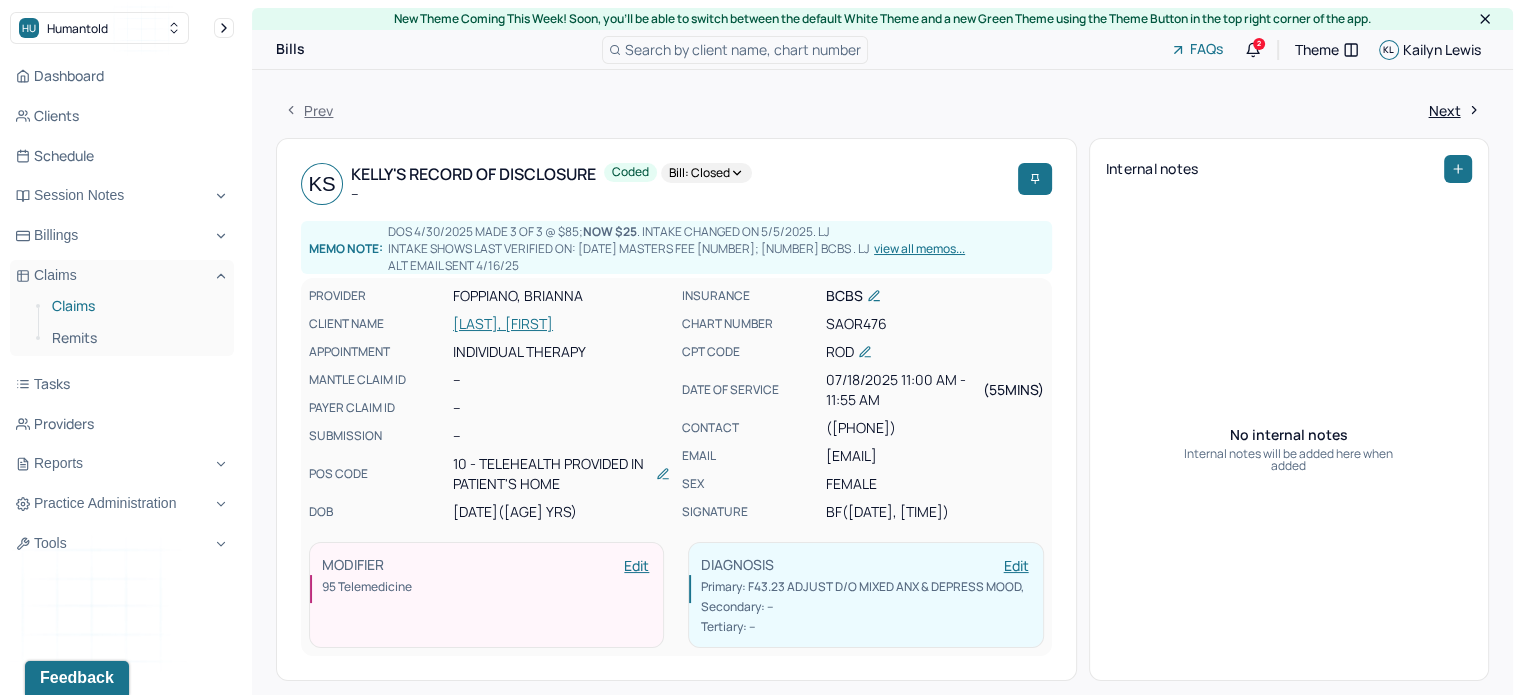 click on "Claims" at bounding box center [135, 306] 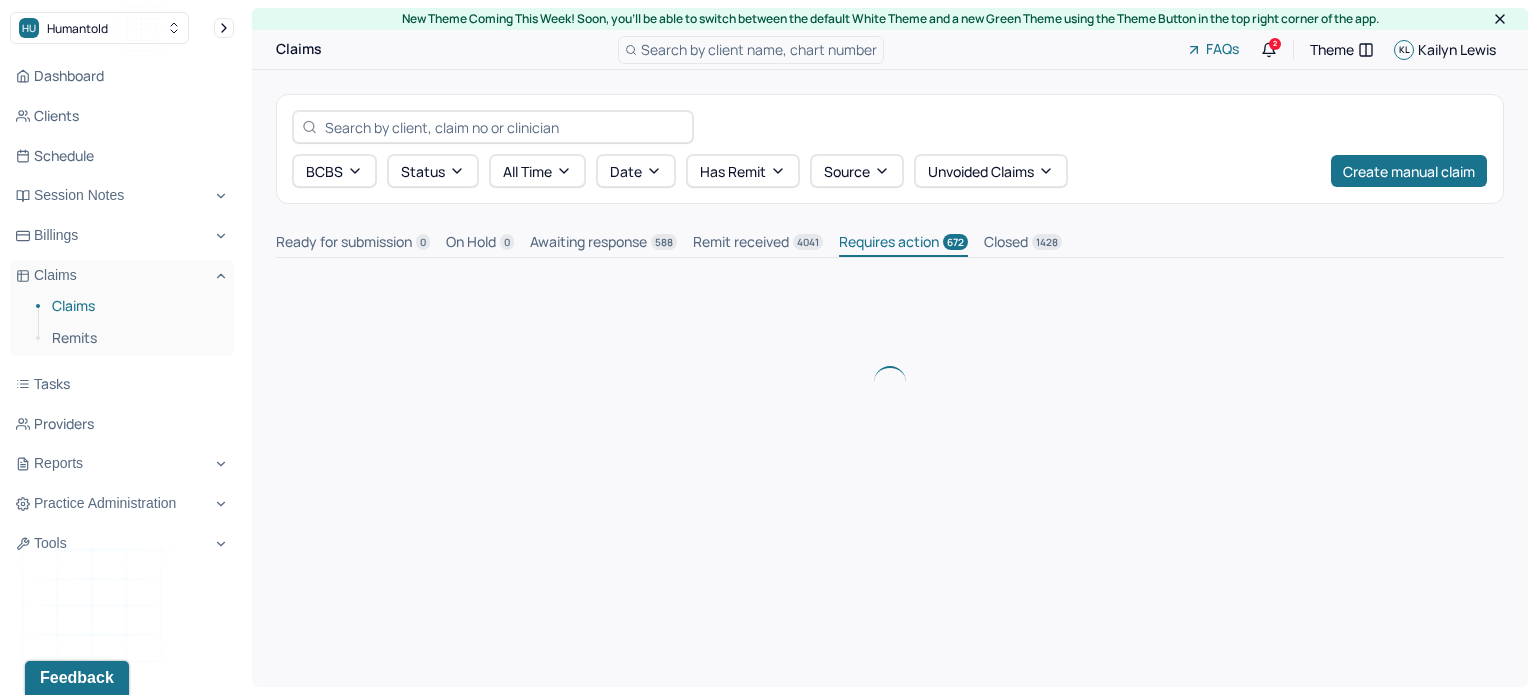click on "Ready for submission 0" at bounding box center (353, 244) 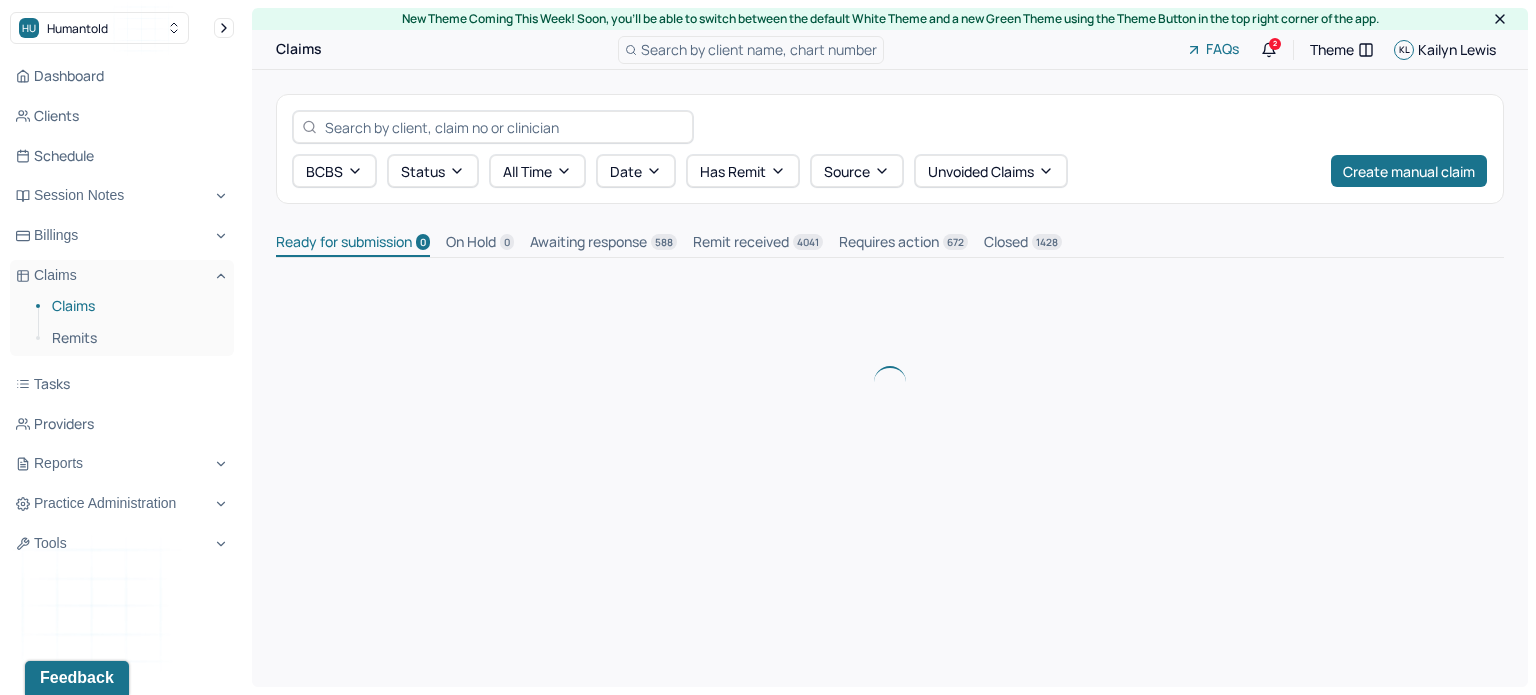 click on "Ready for submission 0" at bounding box center [353, 244] 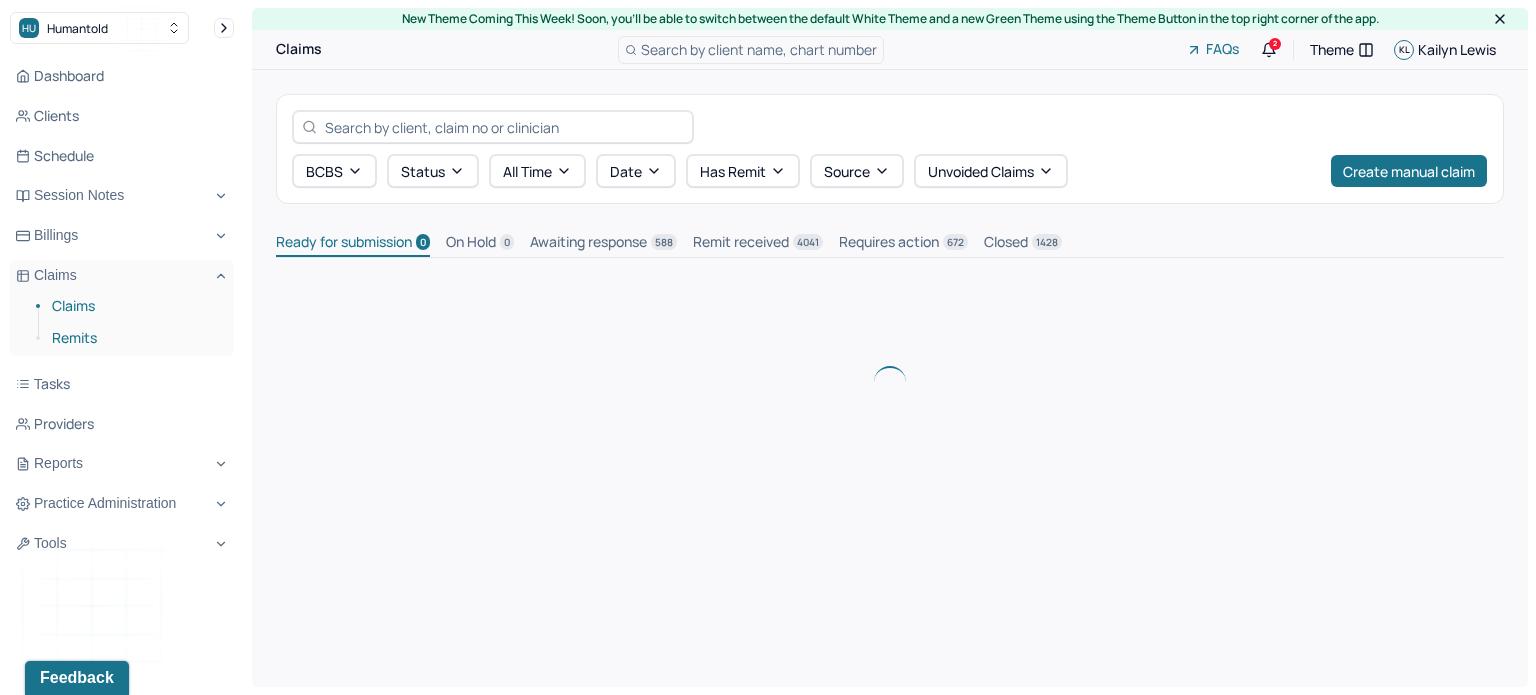 click on "Remits" at bounding box center [135, 338] 